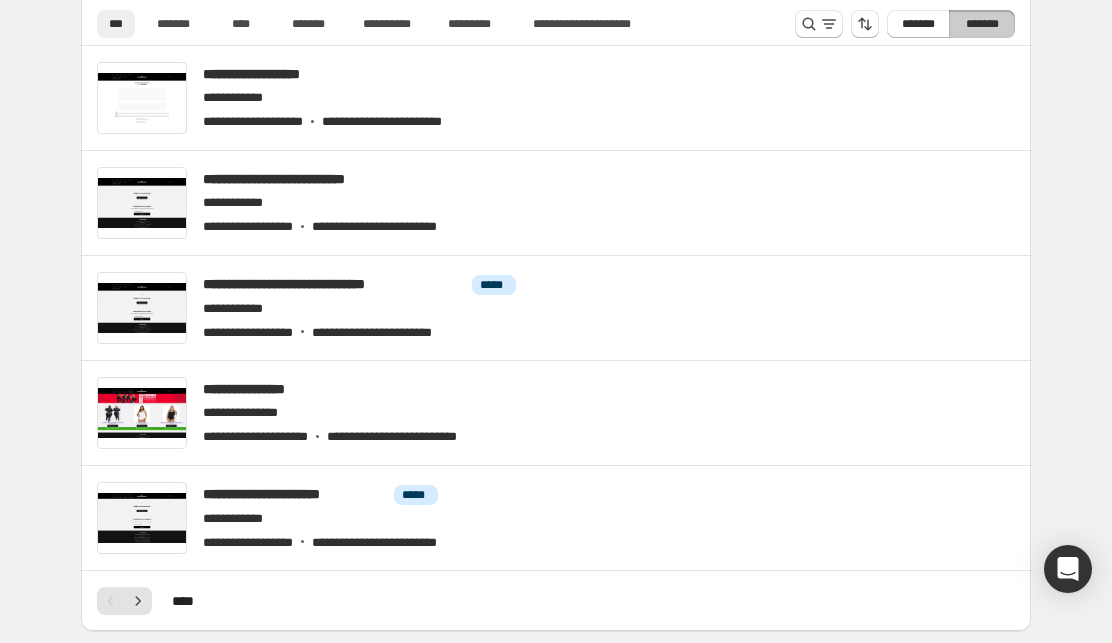 scroll, scrollTop: 741, scrollLeft: 0, axis: vertical 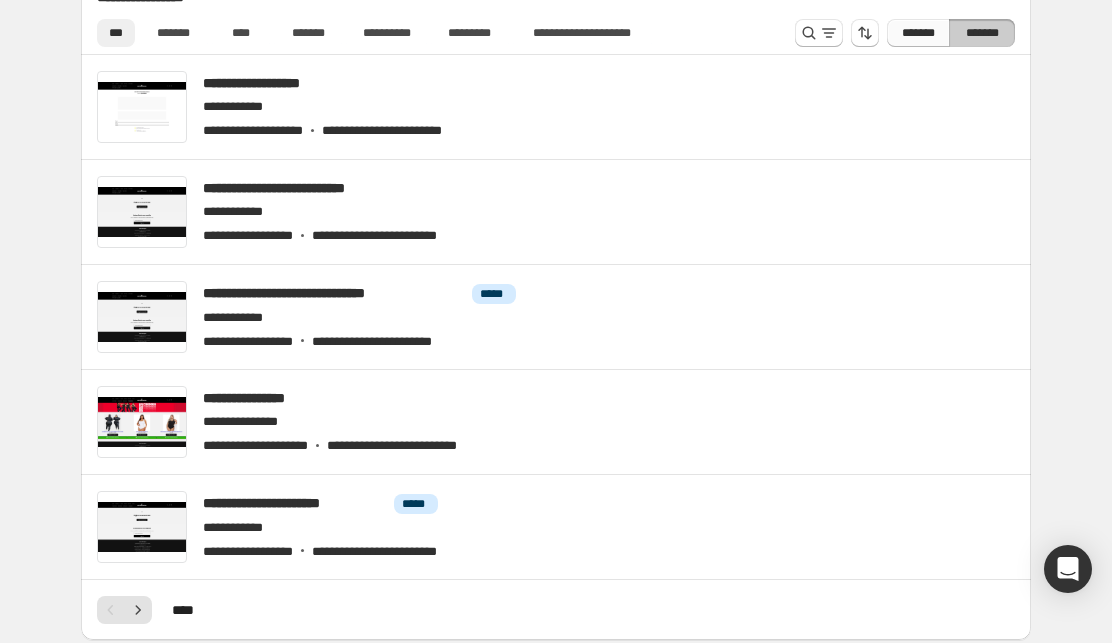 click on "*******" at bounding box center [918, 33] 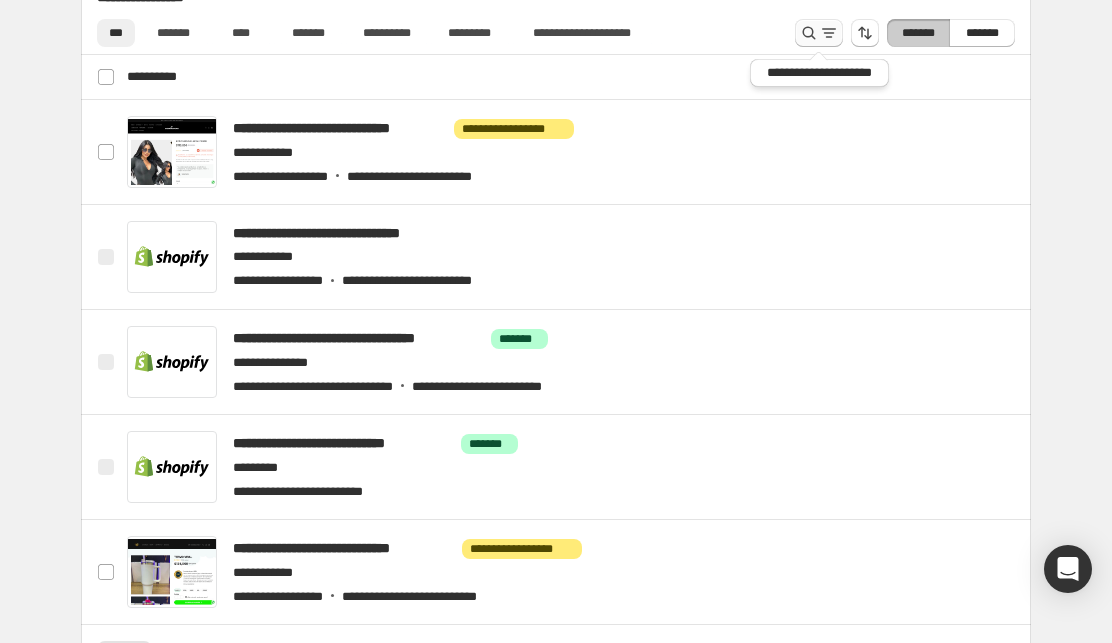 click 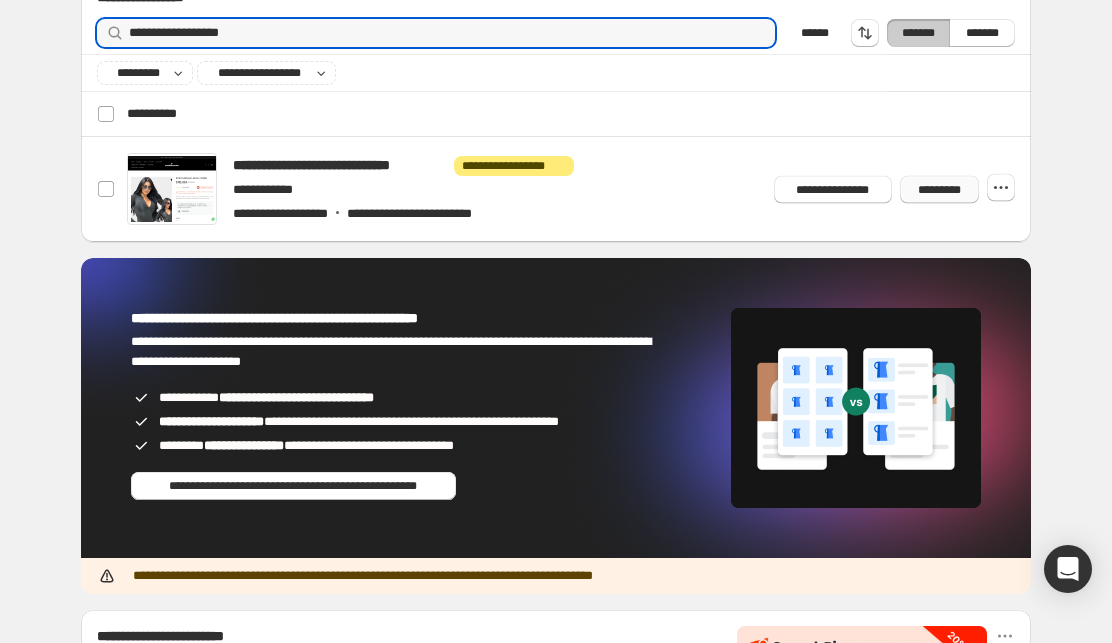 type on "**********" 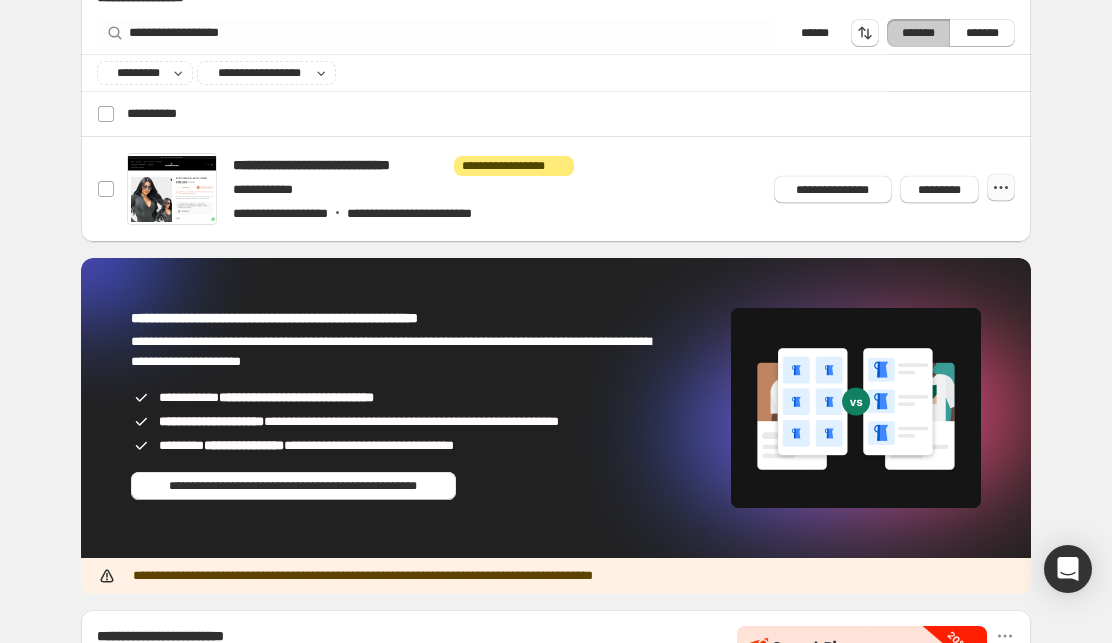 click 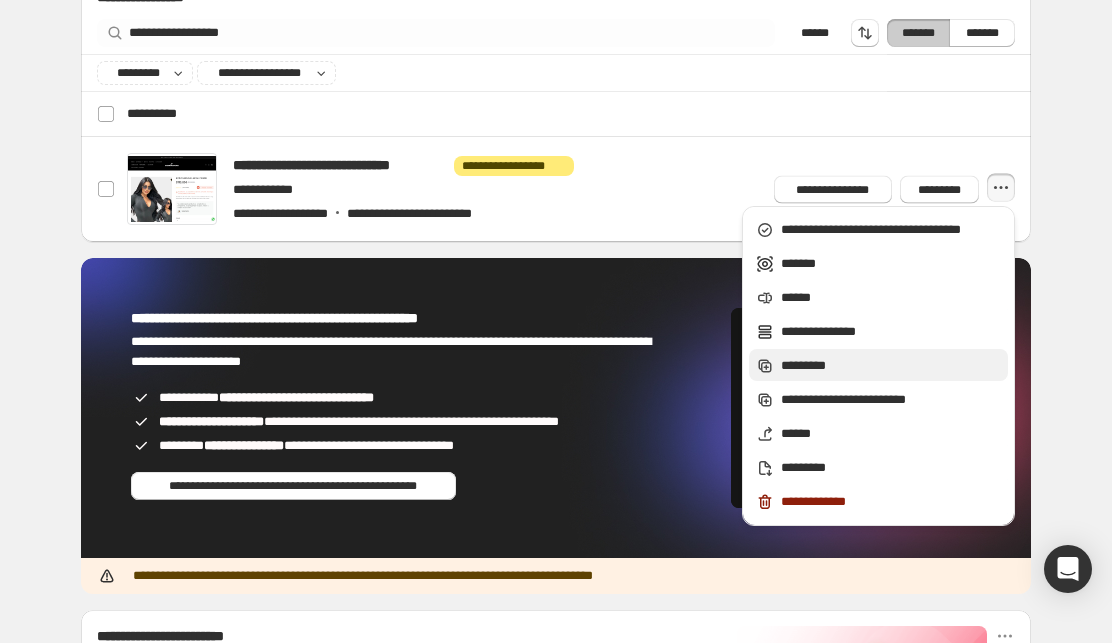 click on "*********" at bounding box center [891, 366] 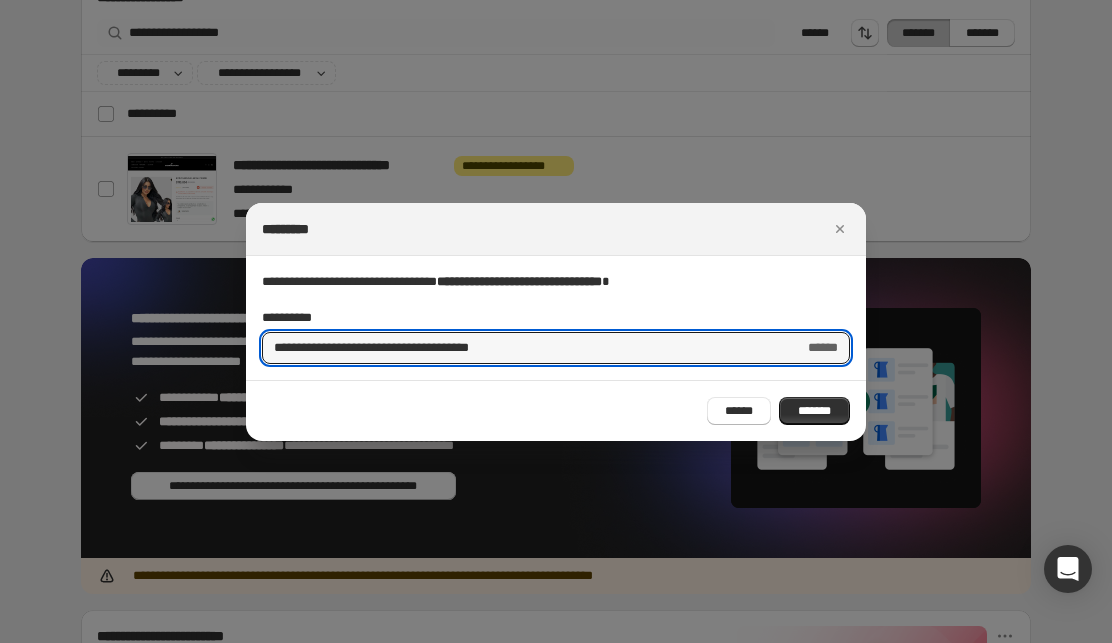 drag, startPoint x: 326, startPoint y: 350, endPoint x: 224, endPoint y: 350, distance: 102 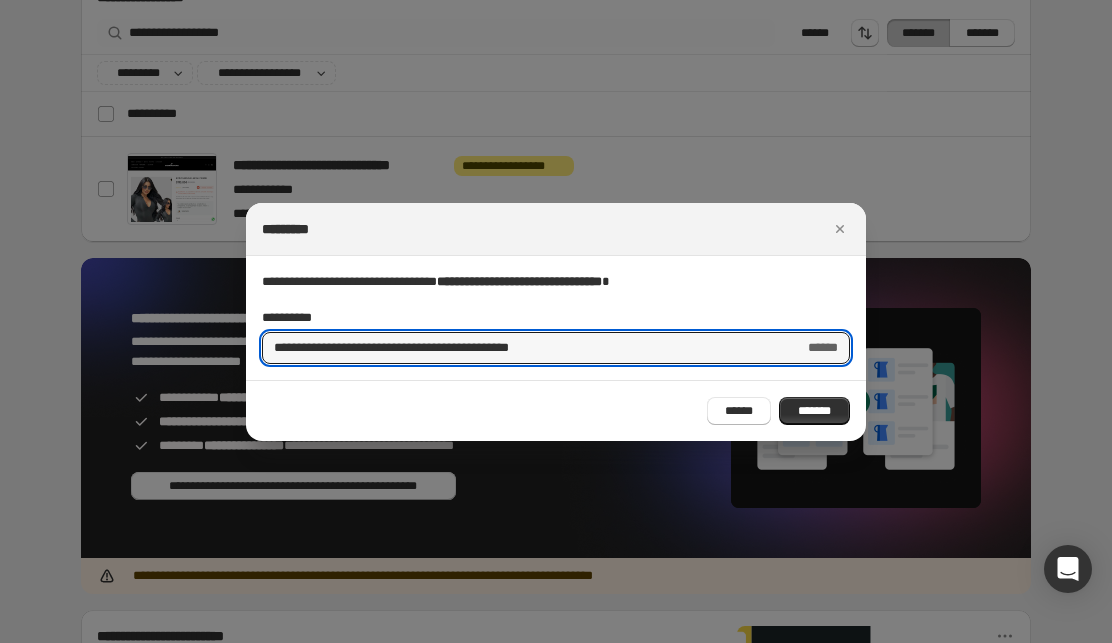 drag, startPoint x: 293, startPoint y: 343, endPoint x: 405, endPoint y: 363, distance: 113.7717 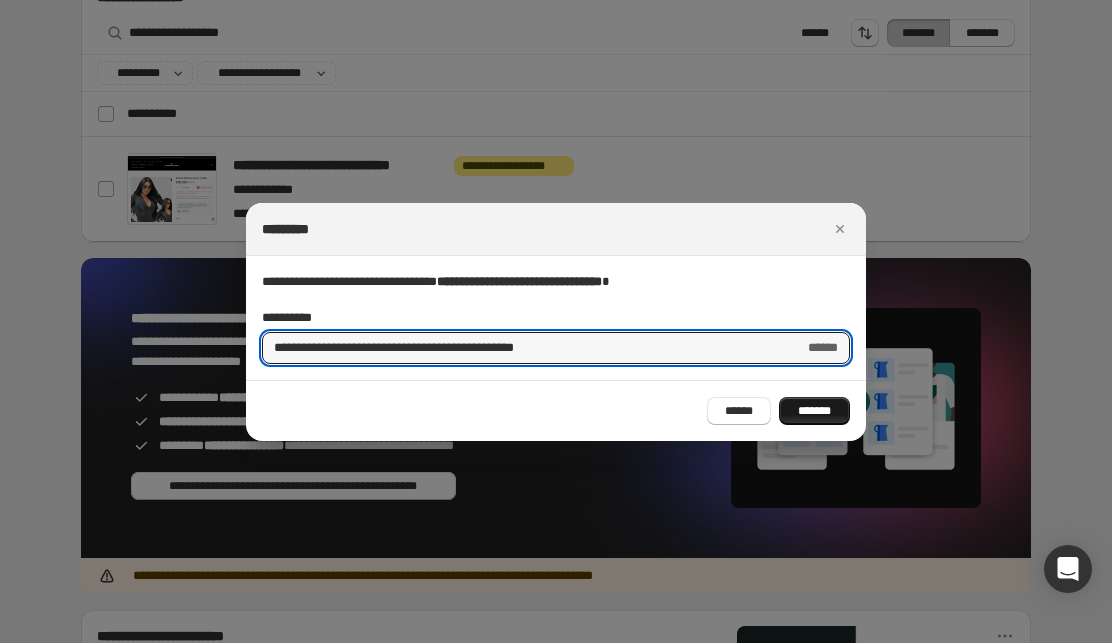 type on "**********" 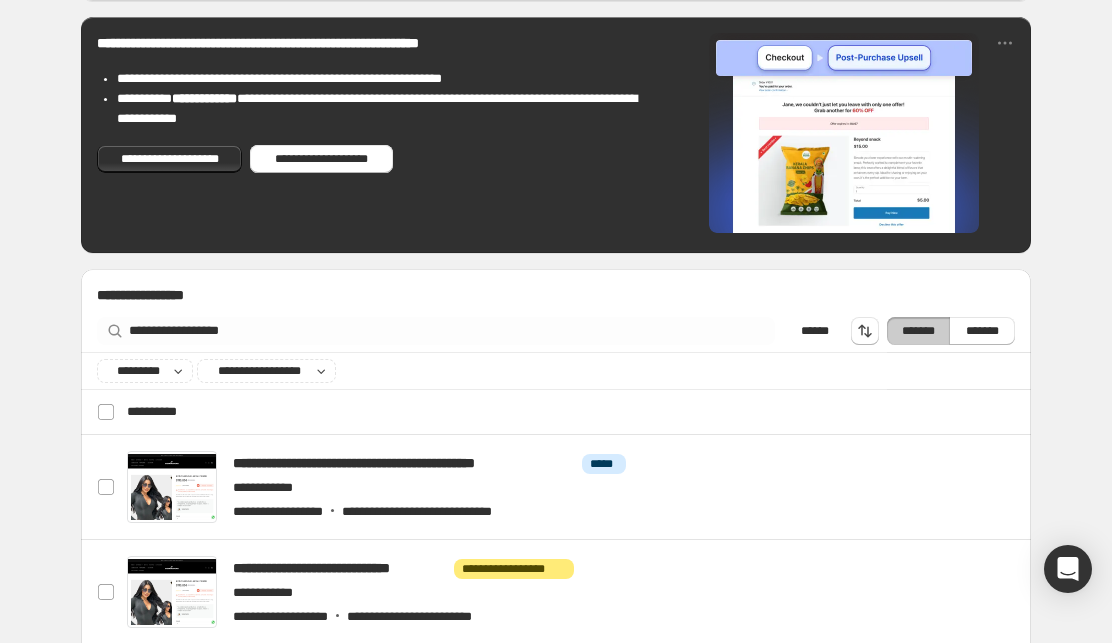 scroll, scrollTop: 386, scrollLeft: 0, axis: vertical 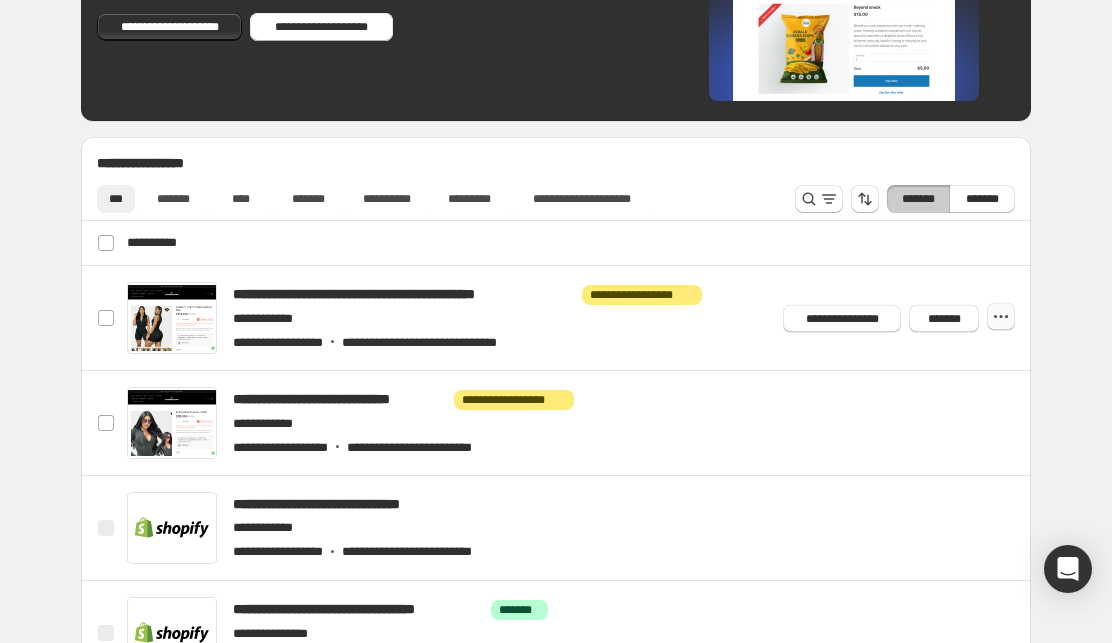 click 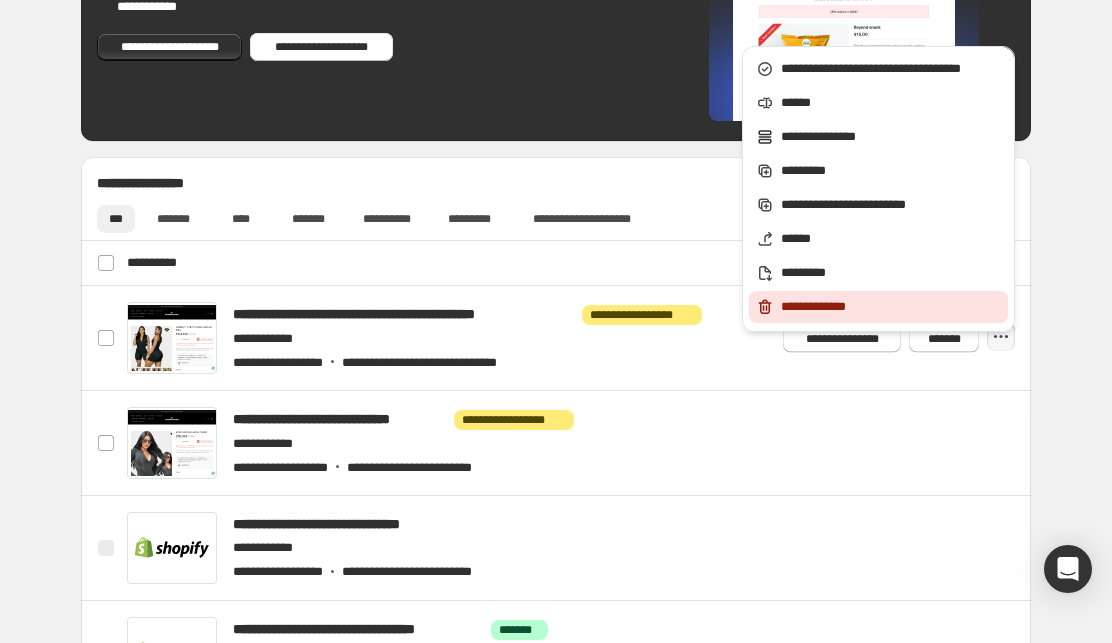 scroll, scrollTop: 553, scrollLeft: 0, axis: vertical 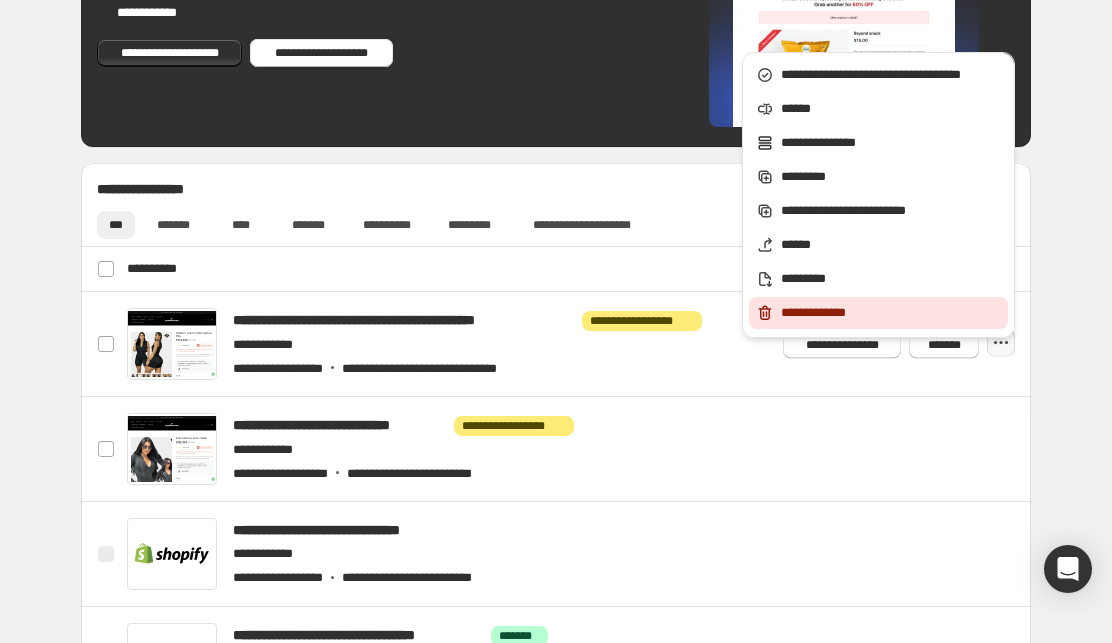 click on "**********" at bounding box center (891, 313) 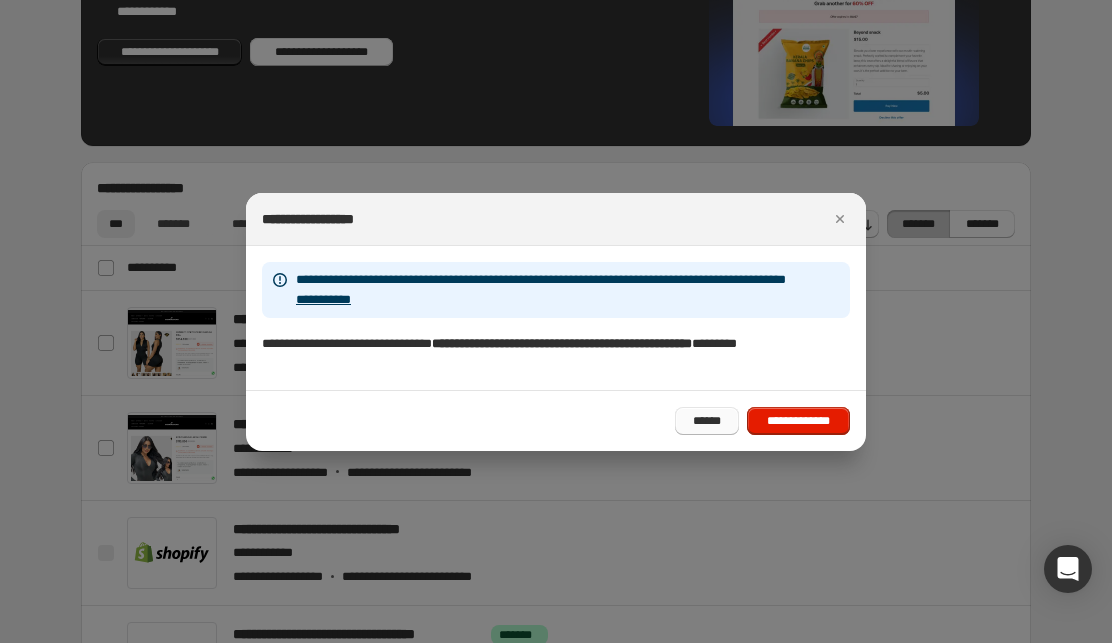 drag, startPoint x: 775, startPoint y: 417, endPoint x: 732, endPoint y: 420, distance: 43.104523 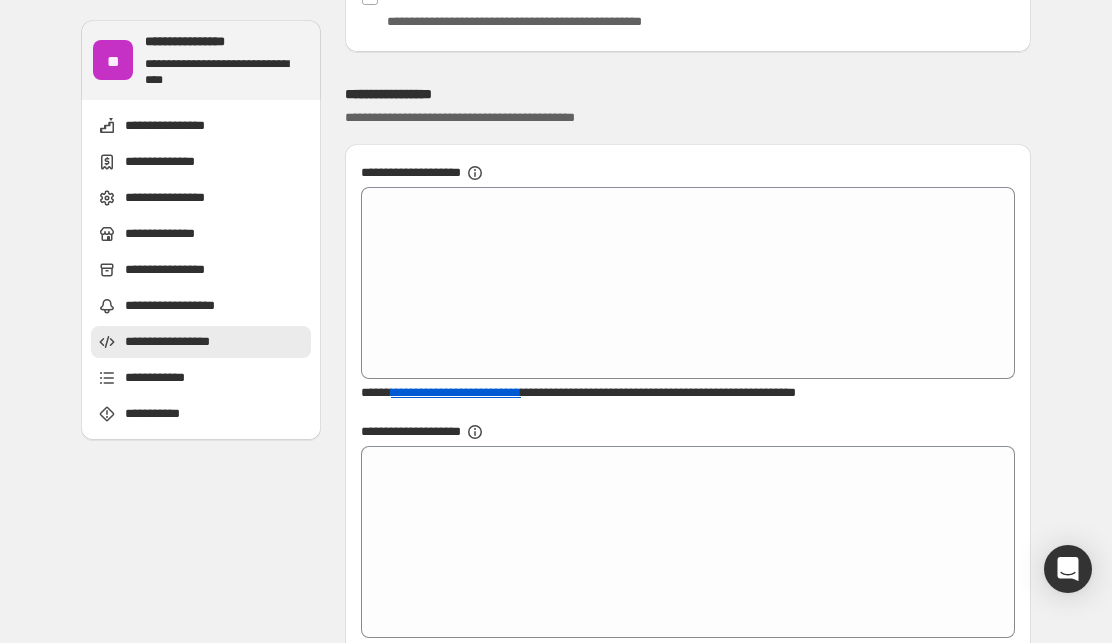 scroll, scrollTop: 2851, scrollLeft: 0, axis: vertical 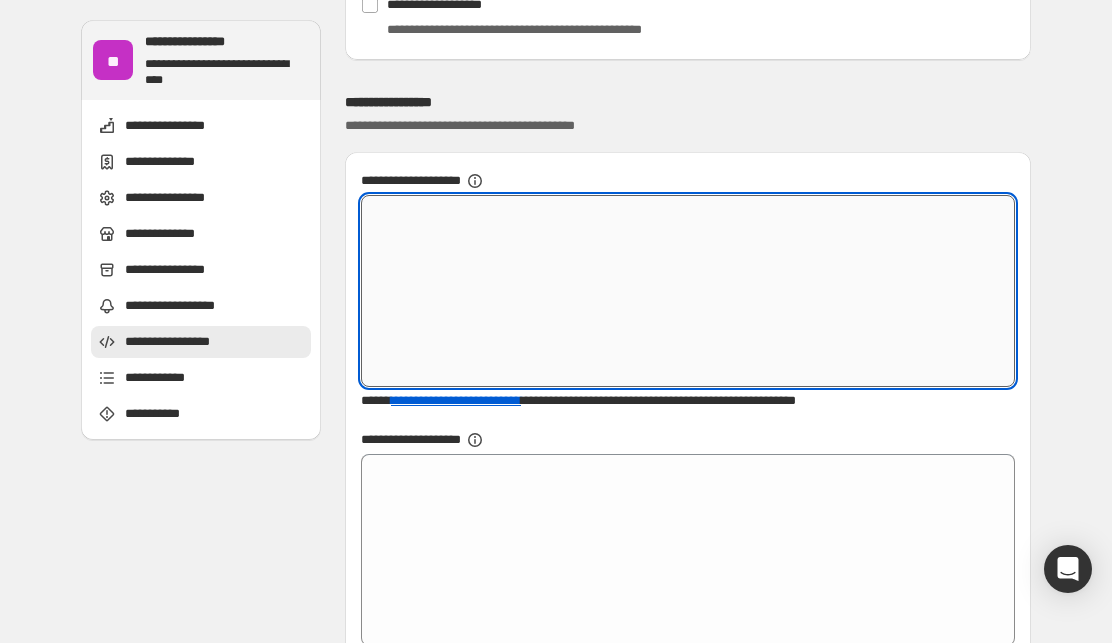 click on "**********" at bounding box center (688, 291) 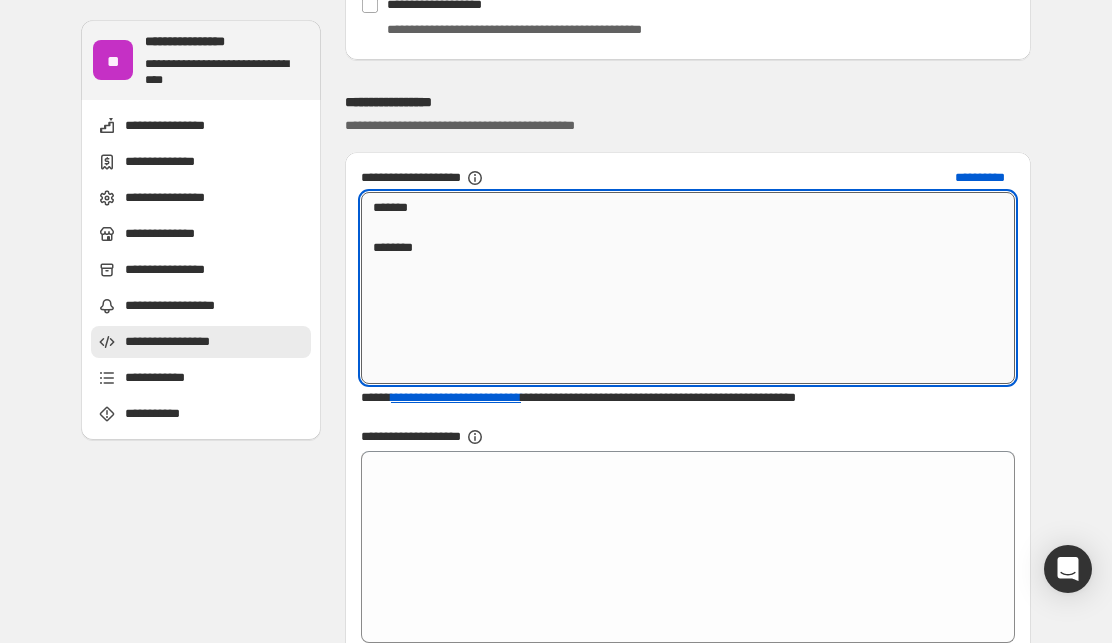 click on "*******
********" at bounding box center (688, 288) 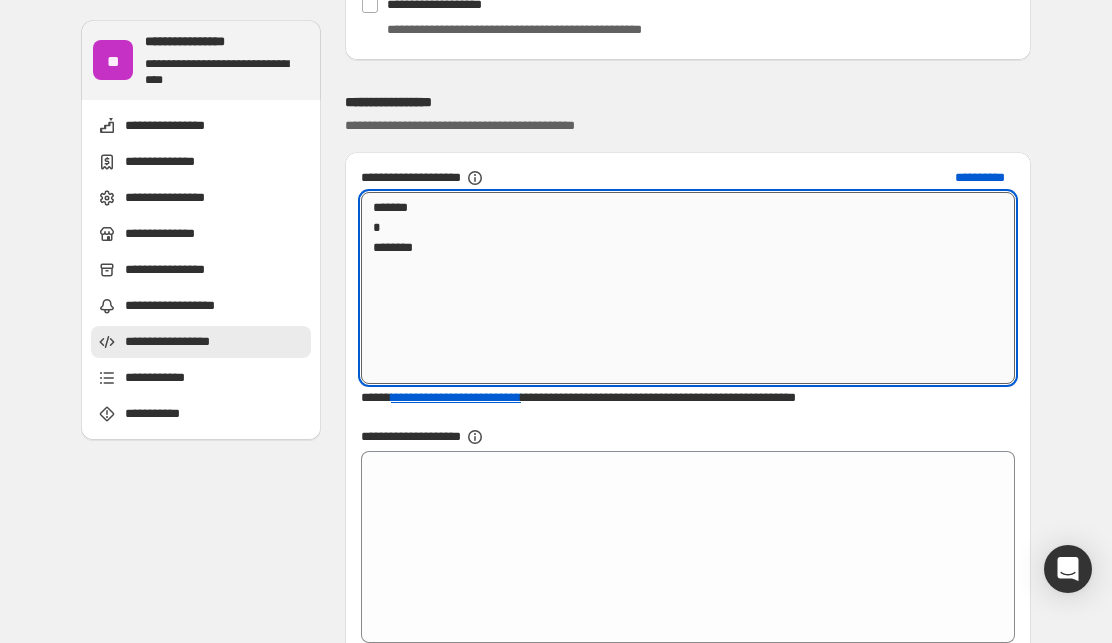 paste on "**********" 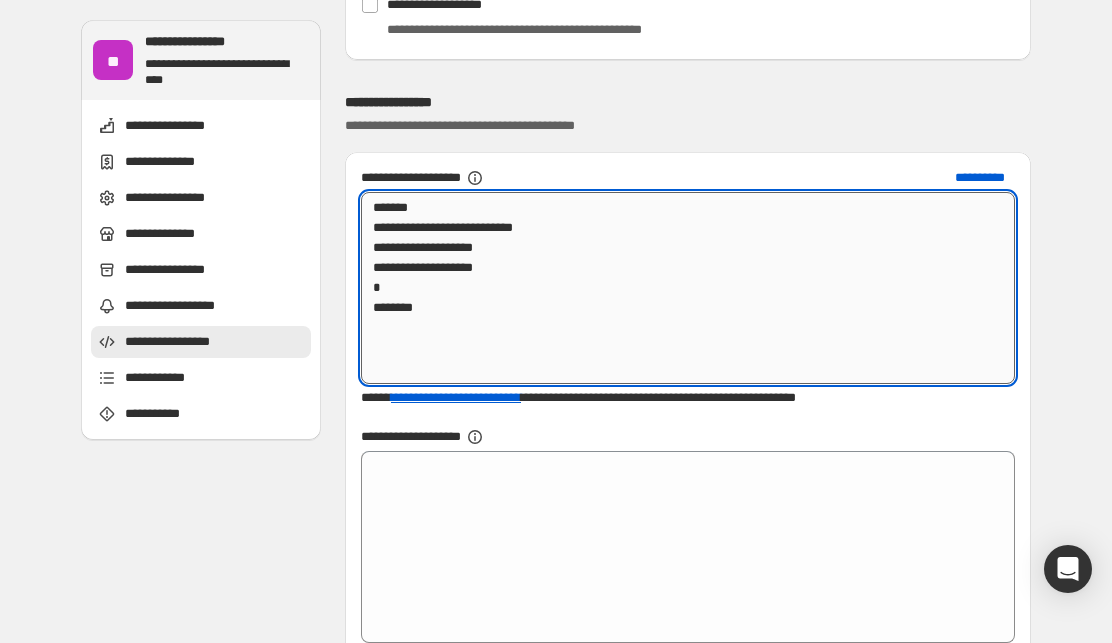 drag, startPoint x: 381, startPoint y: 231, endPoint x: 493, endPoint y: 247, distance: 113.137085 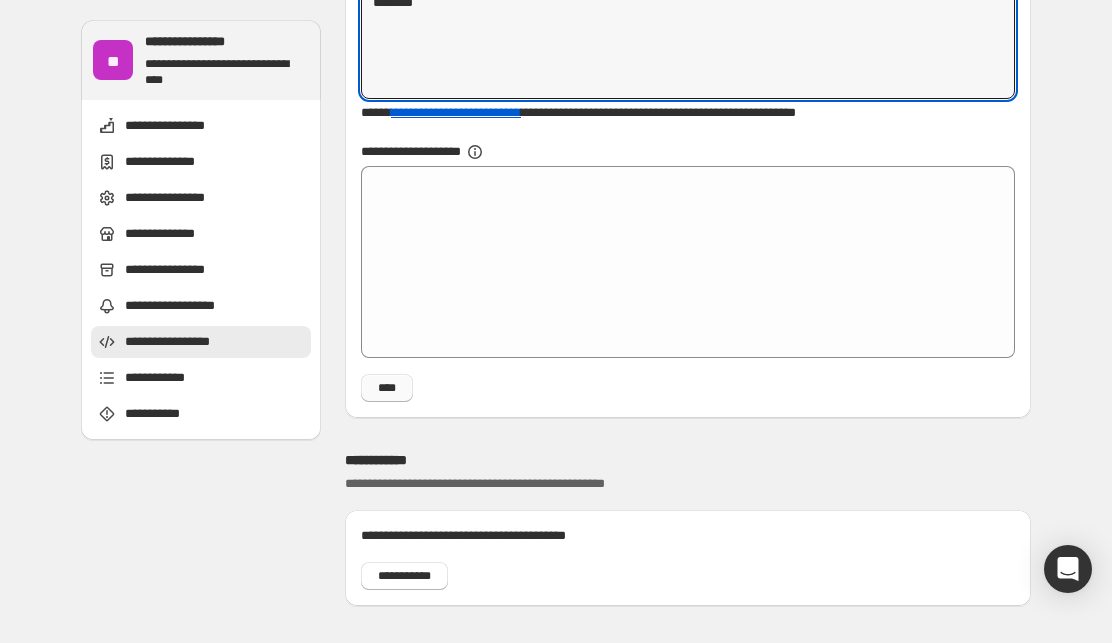 scroll, scrollTop: 3139, scrollLeft: 0, axis: vertical 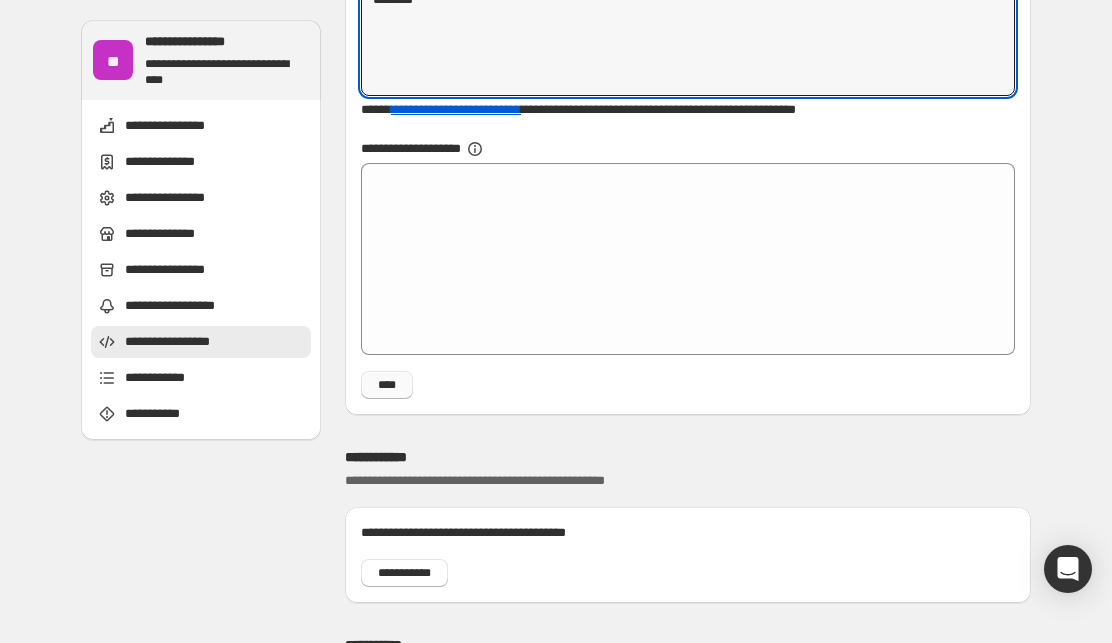 type on "**********" 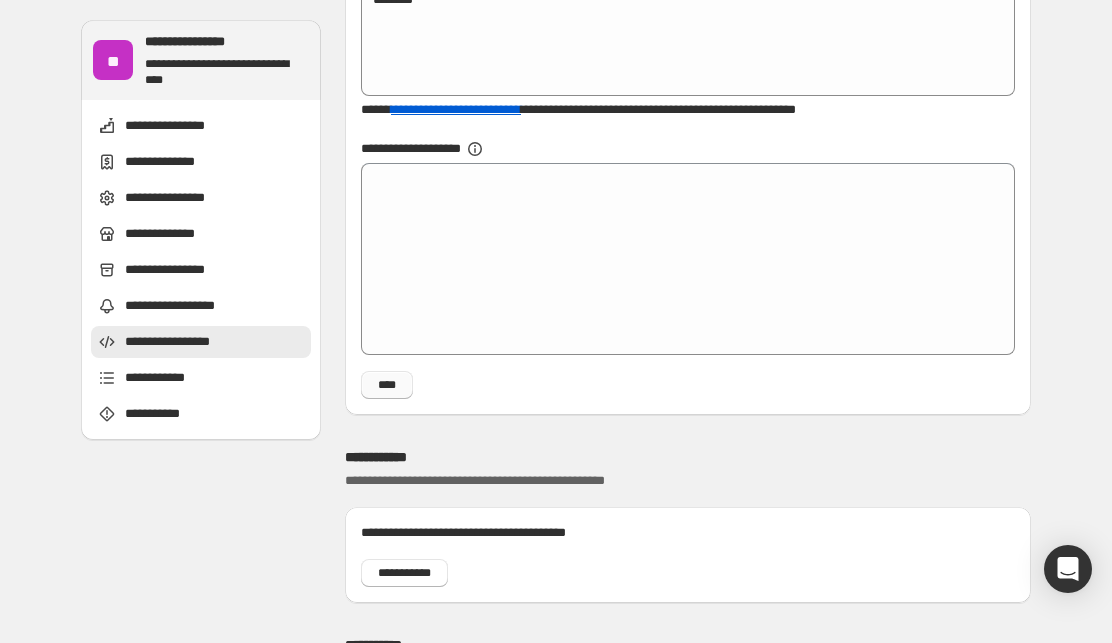click on "****" at bounding box center [387, 385] 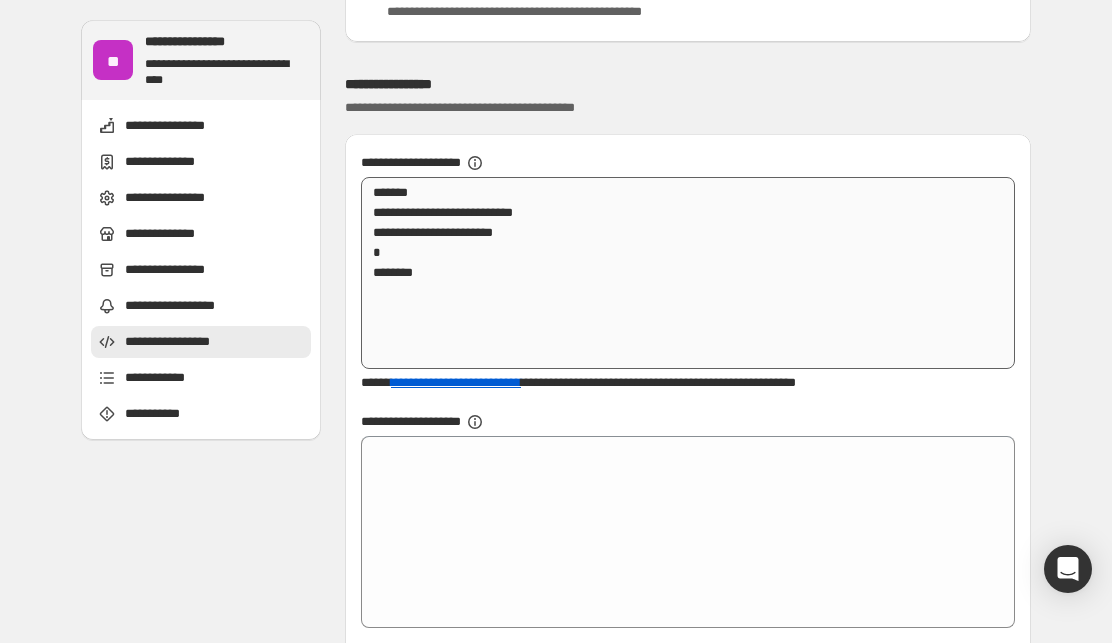 scroll, scrollTop: 2866, scrollLeft: 0, axis: vertical 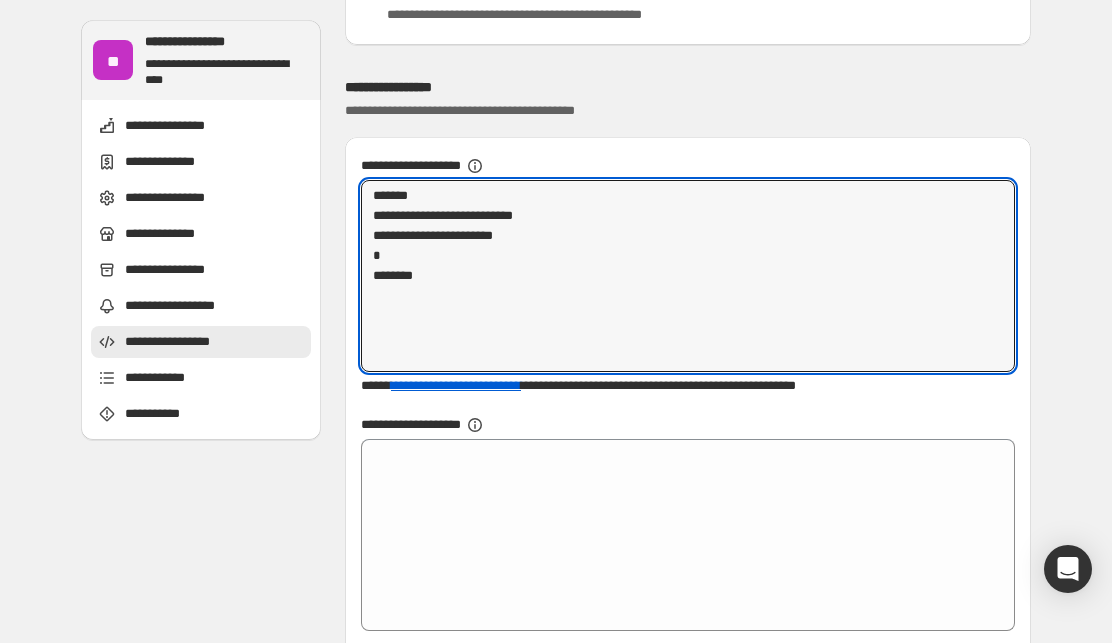 drag, startPoint x: 430, startPoint y: 264, endPoint x: 334, endPoint y: 183, distance: 125.60653 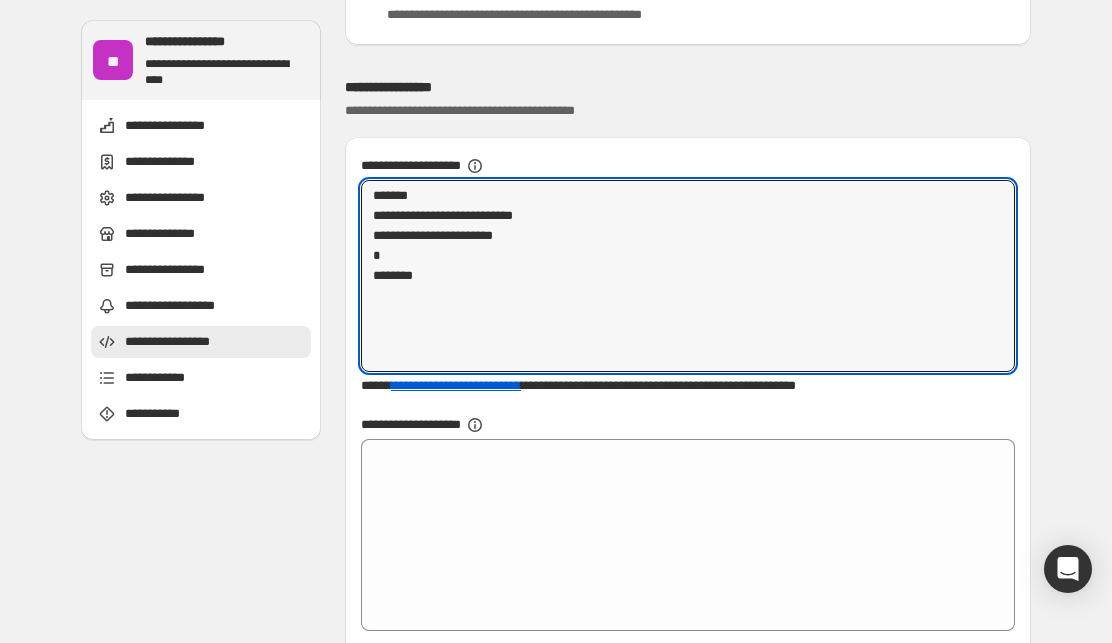 click on "**********" at bounding box center [556, -673] 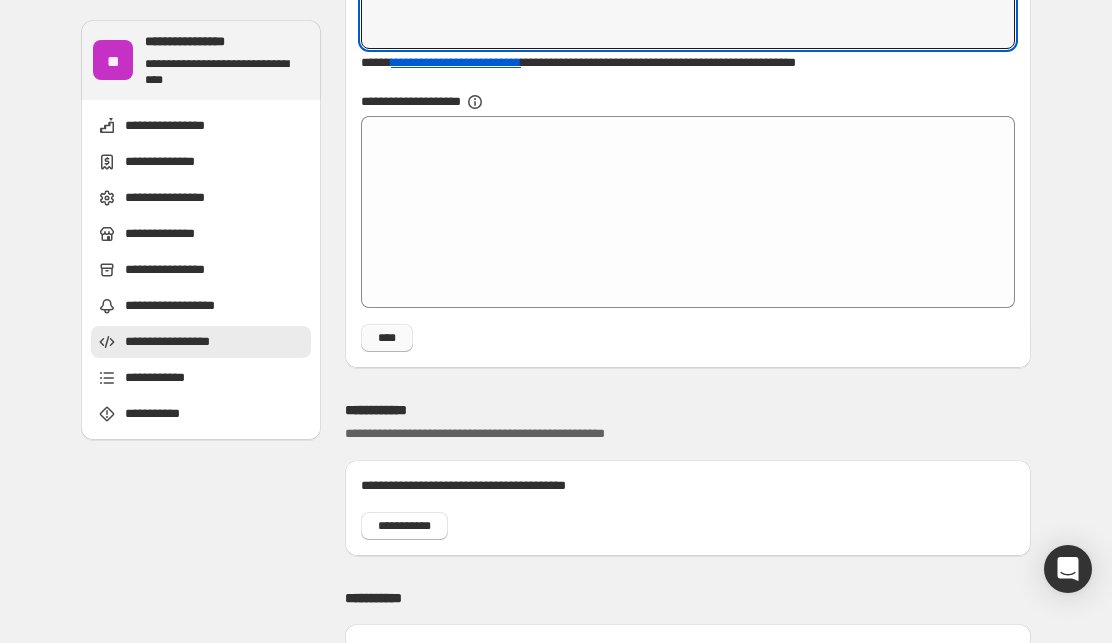 scroll, scrollTop: 3185, scrollLeft: 0, axis: vertical 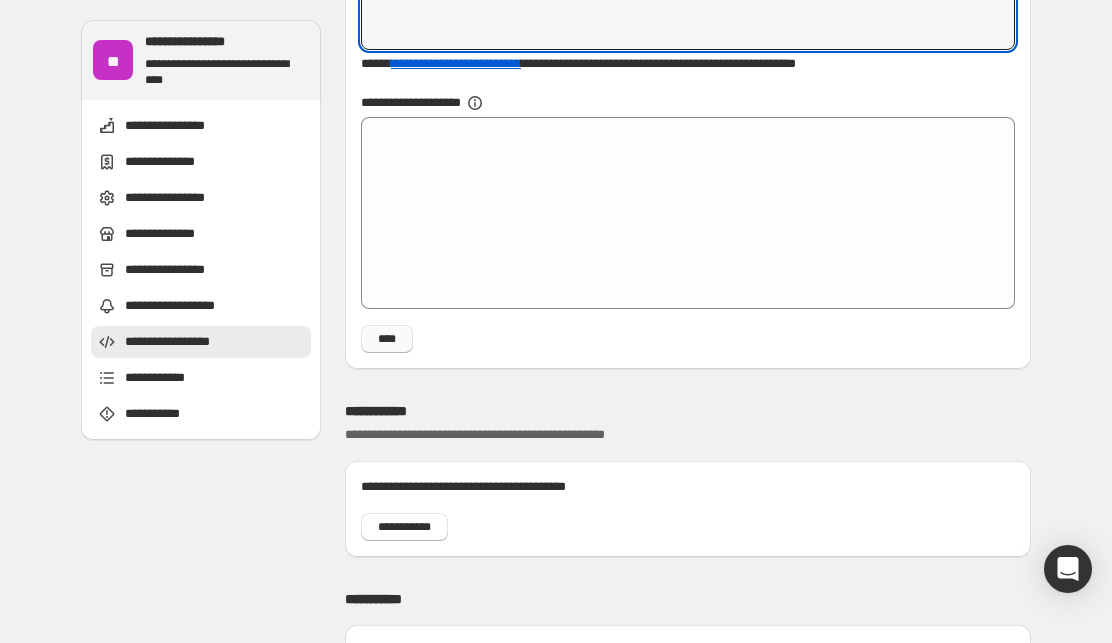 type 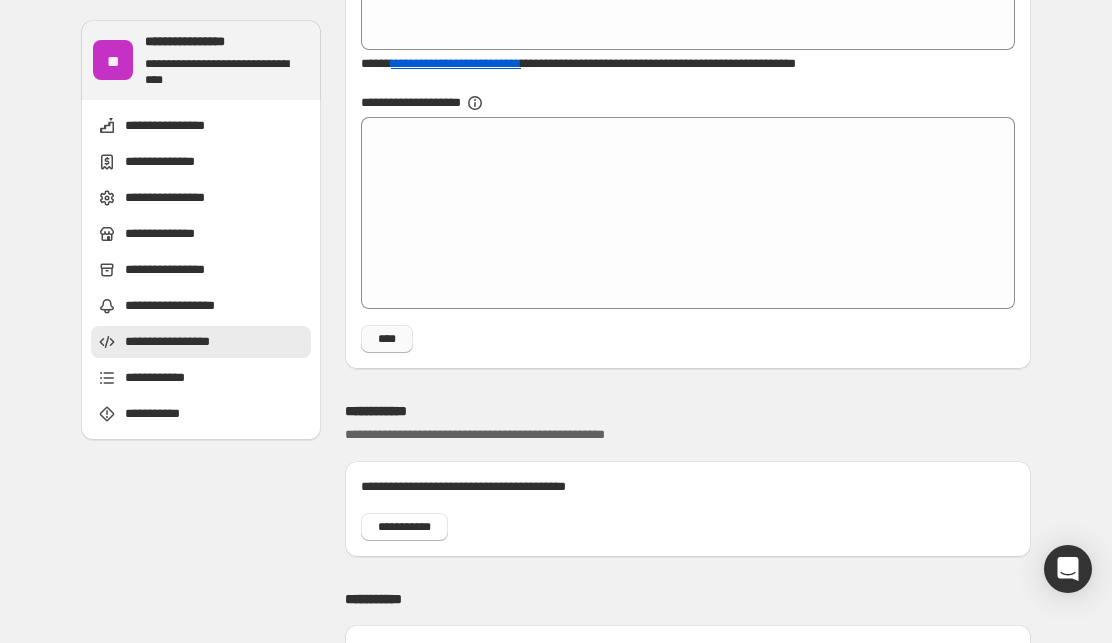 click on "****" at bounding box center [387, 339] 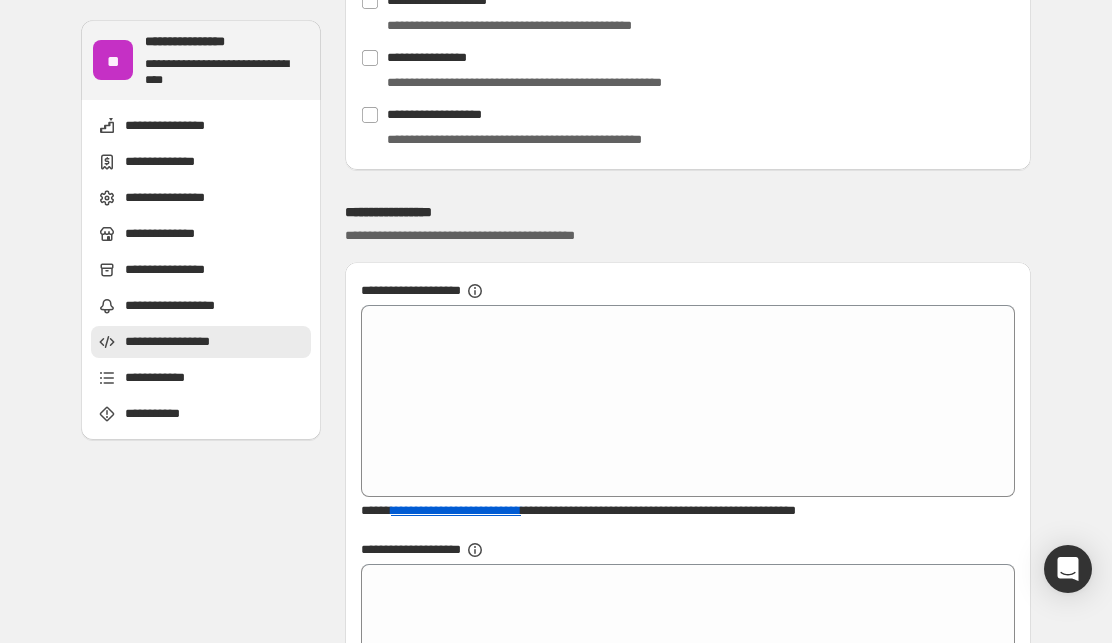 scroll, scrollTop: 2738, scrollLeft: 0, axis: vertical 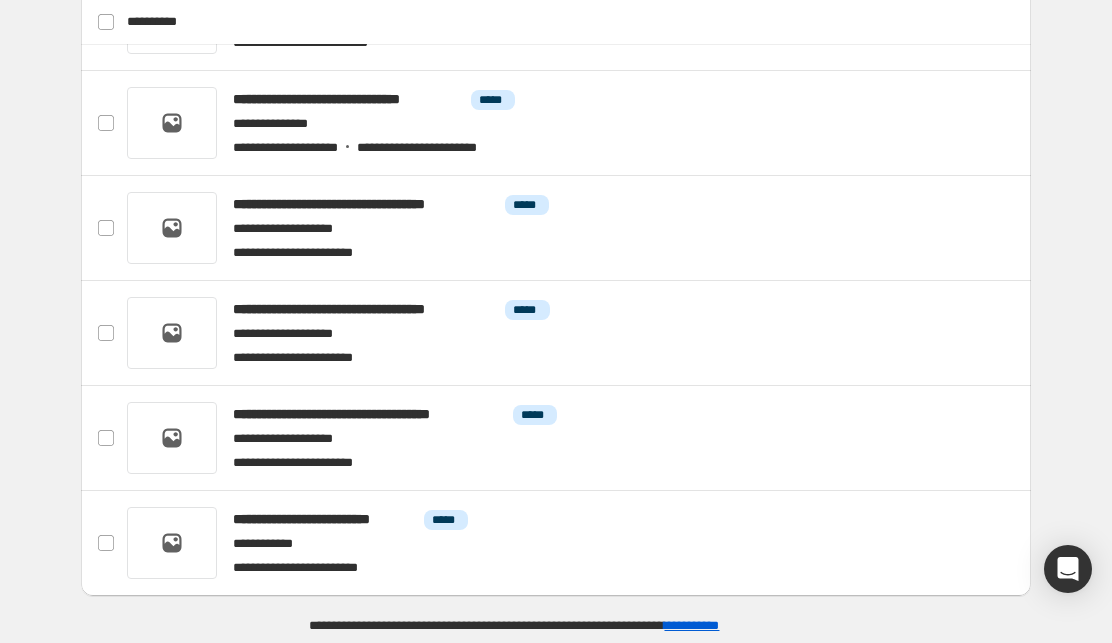 click on "**********" at bounding box center (691, 625) 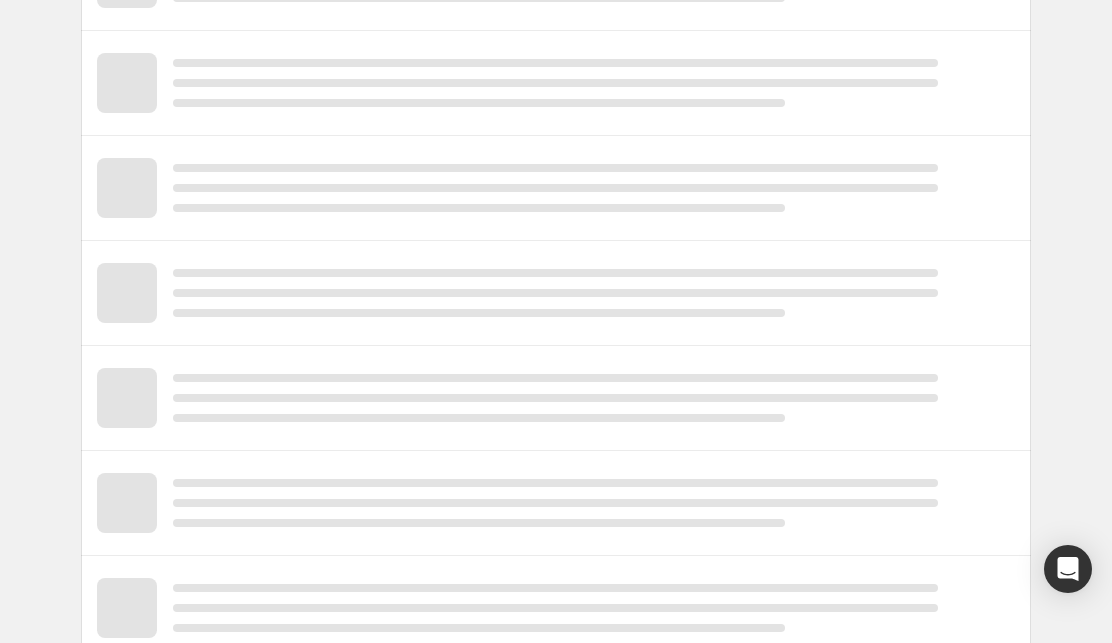 scroll, scrollTop: 0, scrollLeft: 0, axis: both 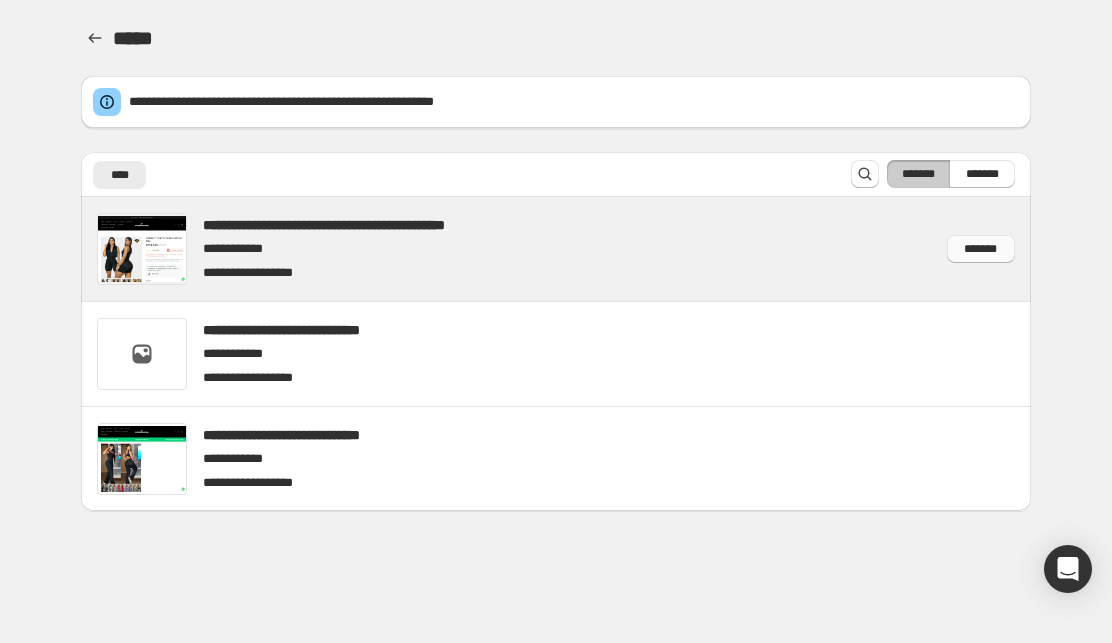 click on "*******" at bounding box center [981, 249] 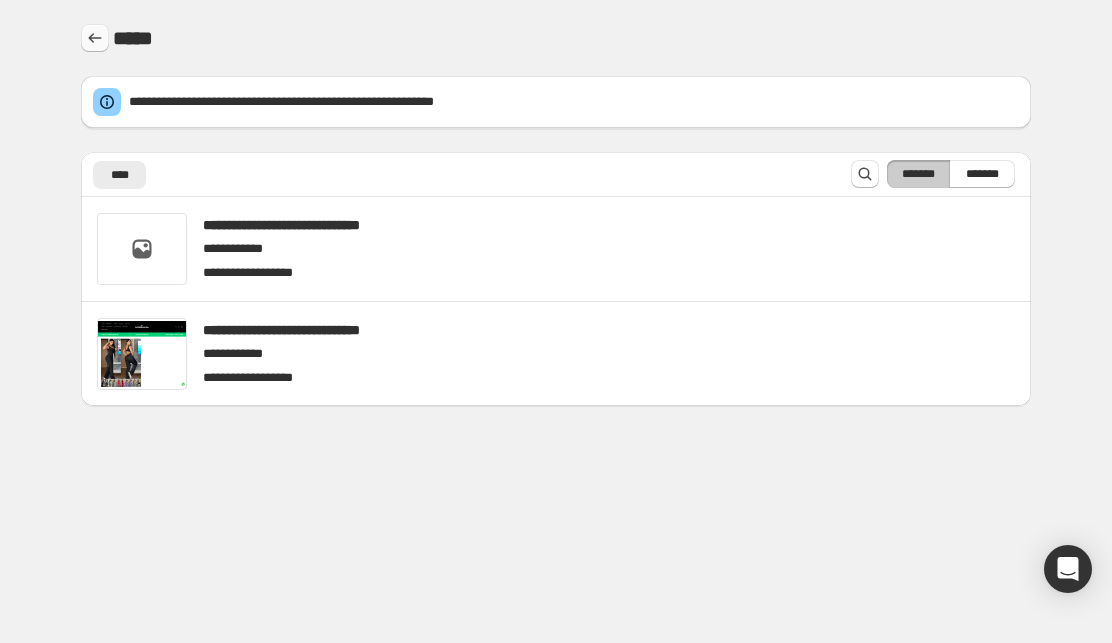 click 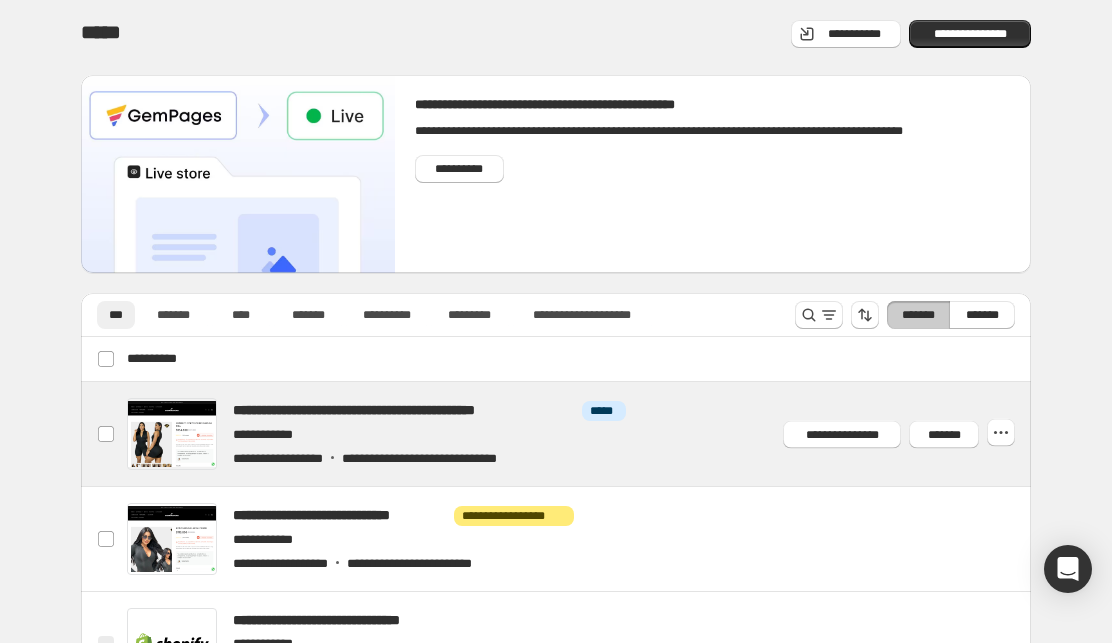 click at bounding box center (580, 434) 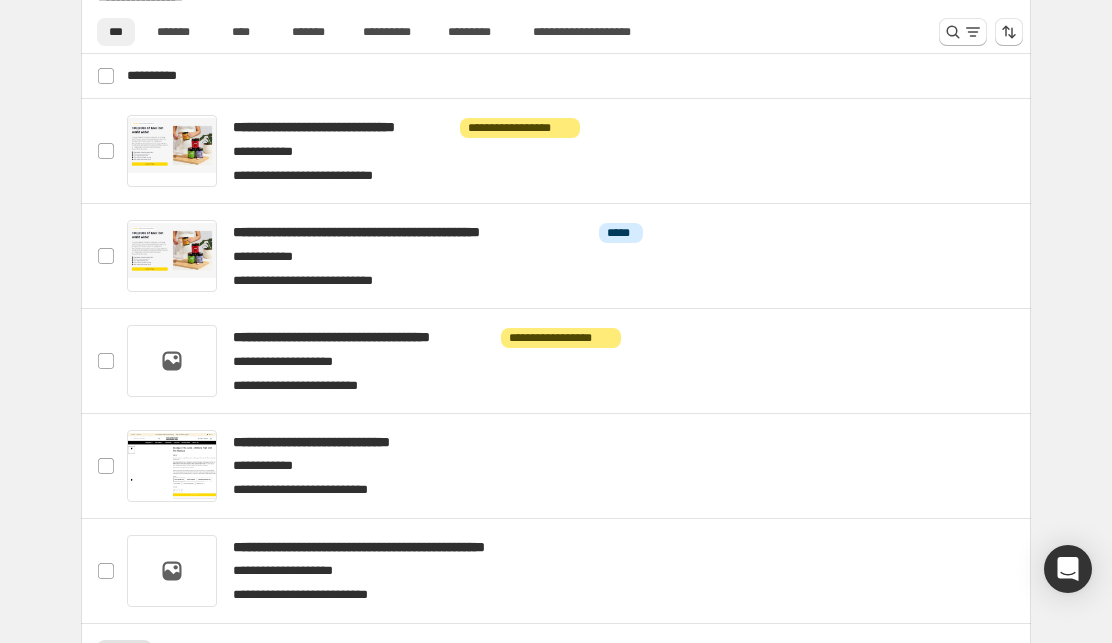 scroll, scrollTop: 1192, scrollLeft: 0, axis: vertical 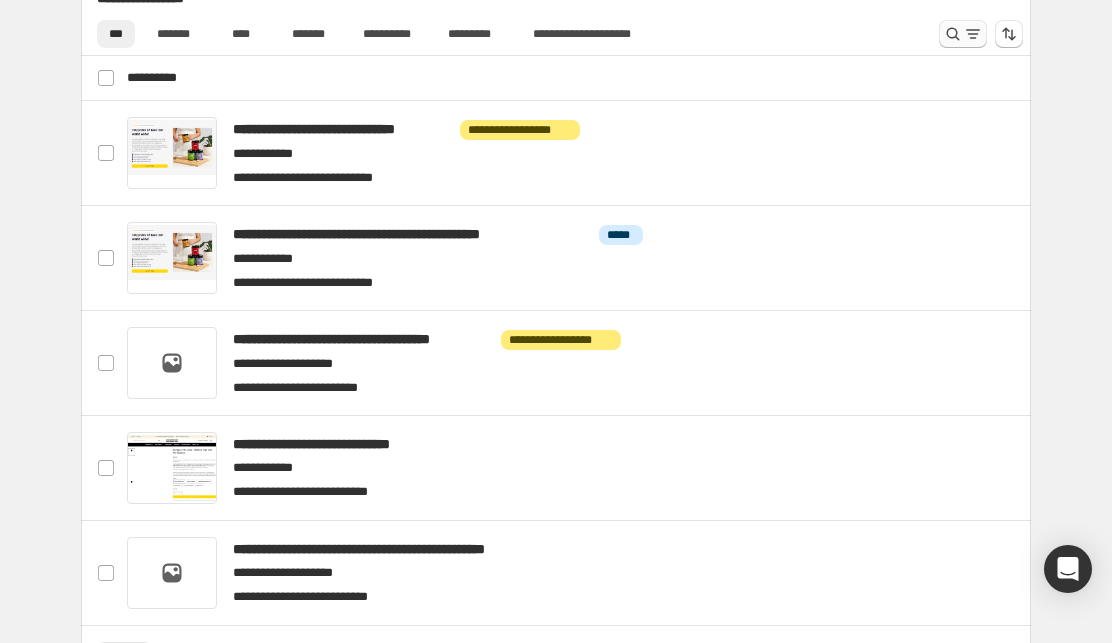click 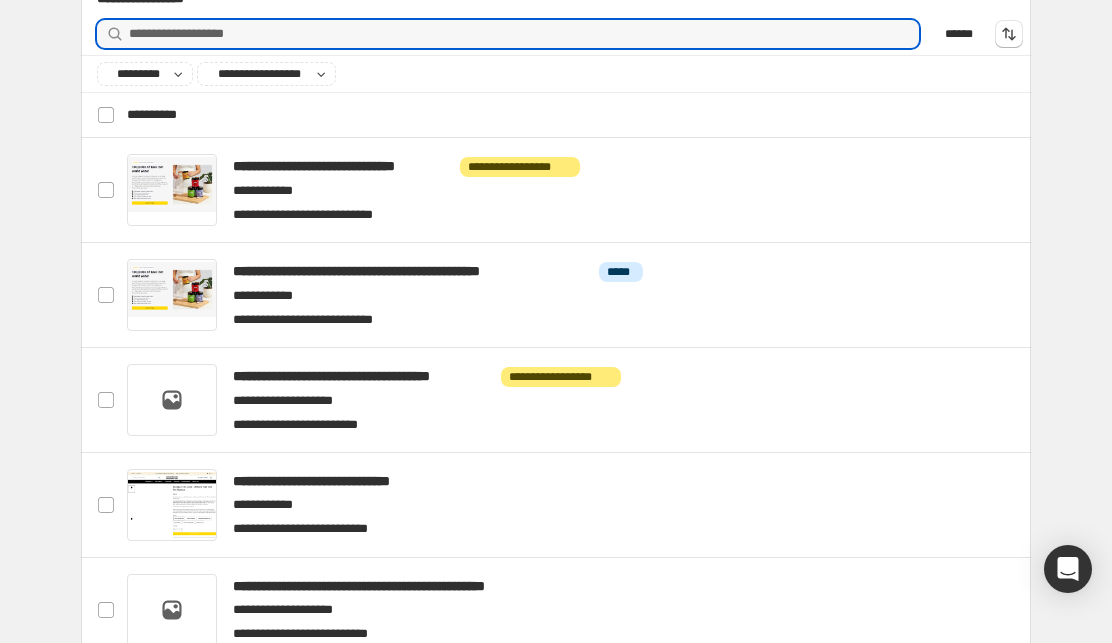 type on "**********" 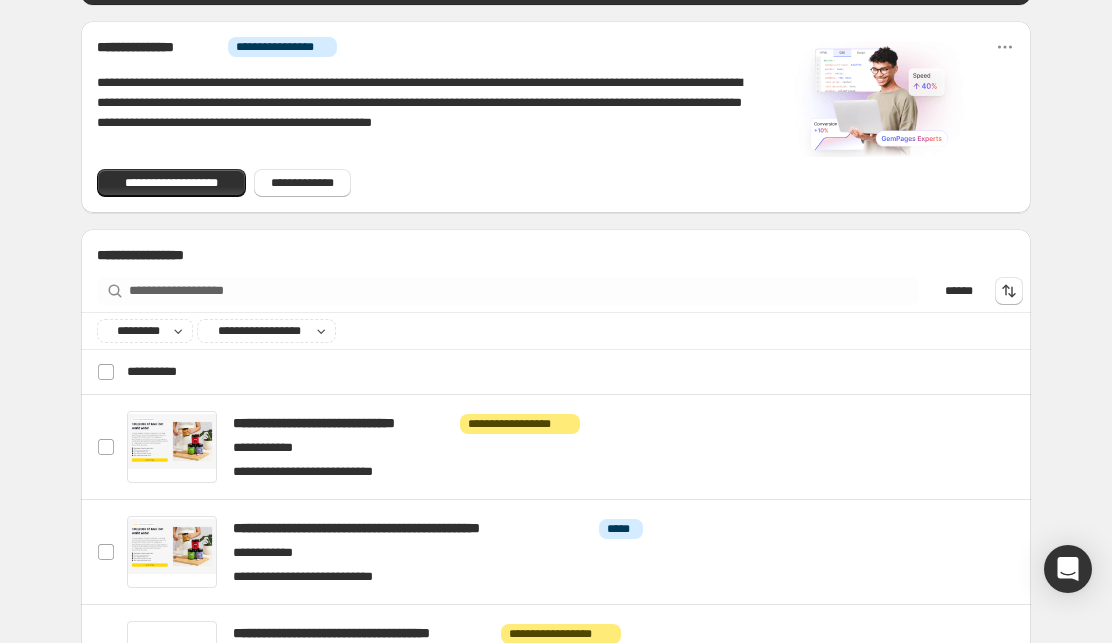 scroll, scrollTop: 933, scrollLeft: 0, axis: vertical 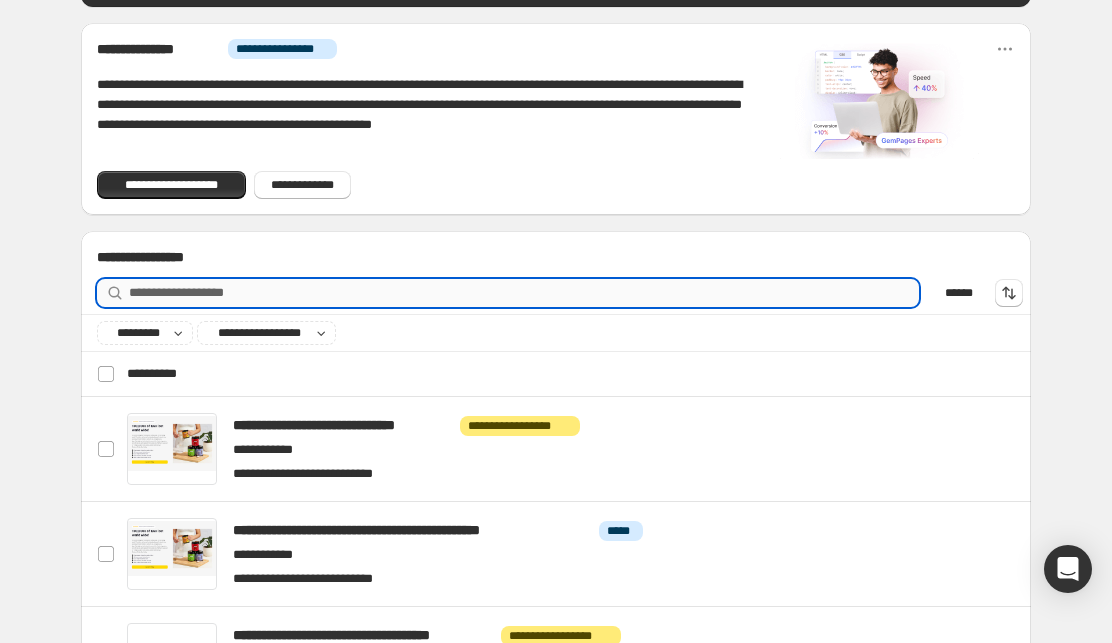 click on "**********" at bounding box center (524, 293) 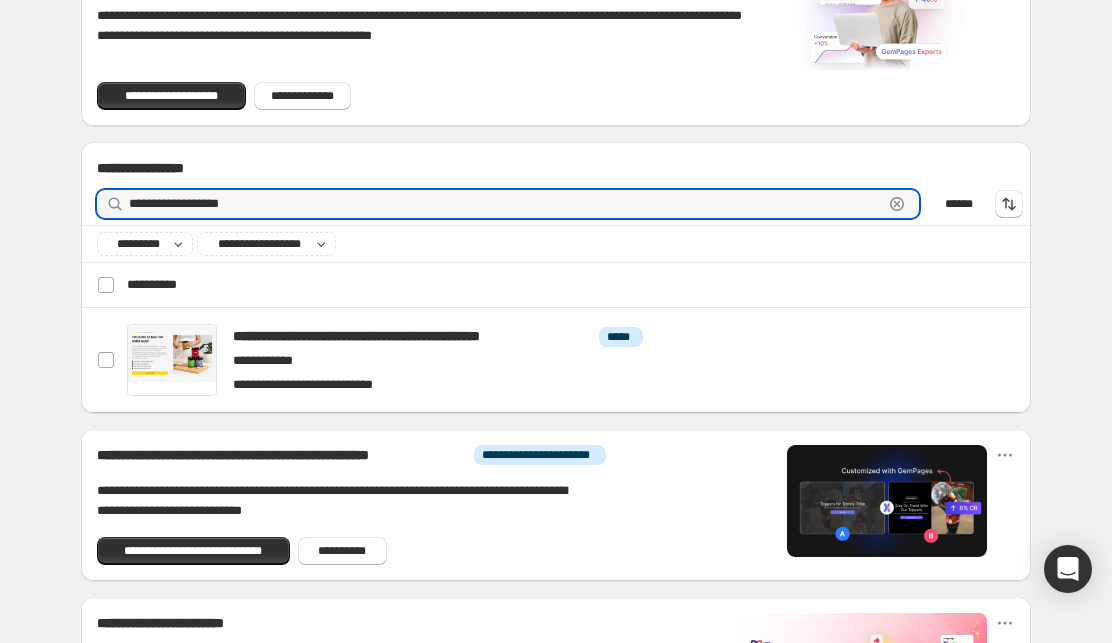 scroll, scrollTop: 1038, scrollLeft: 0, axis: vertical 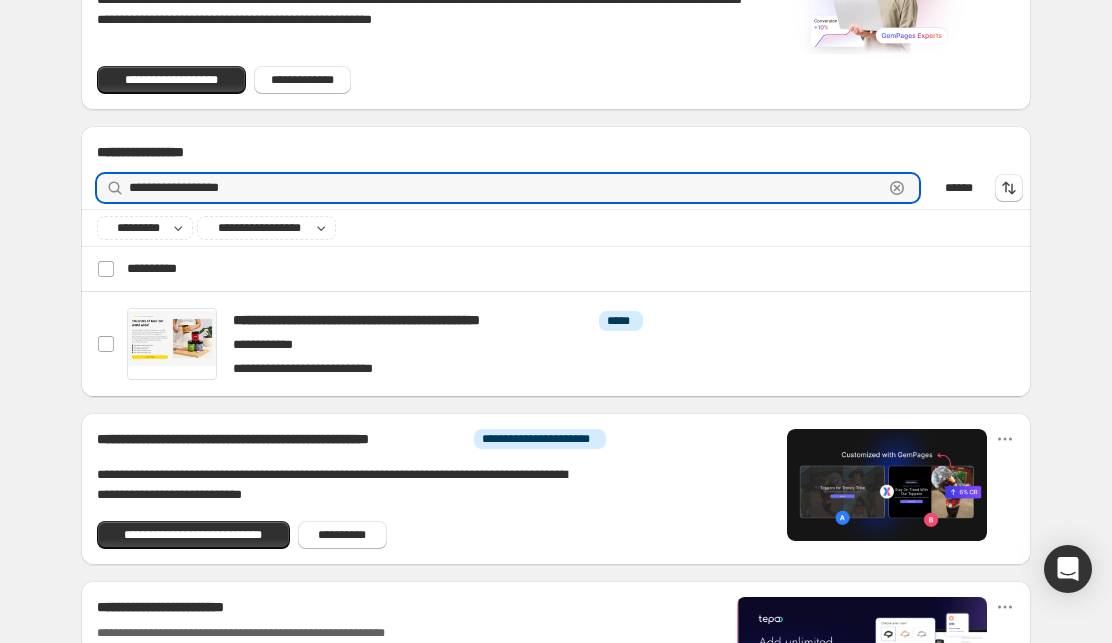 type on "**********" 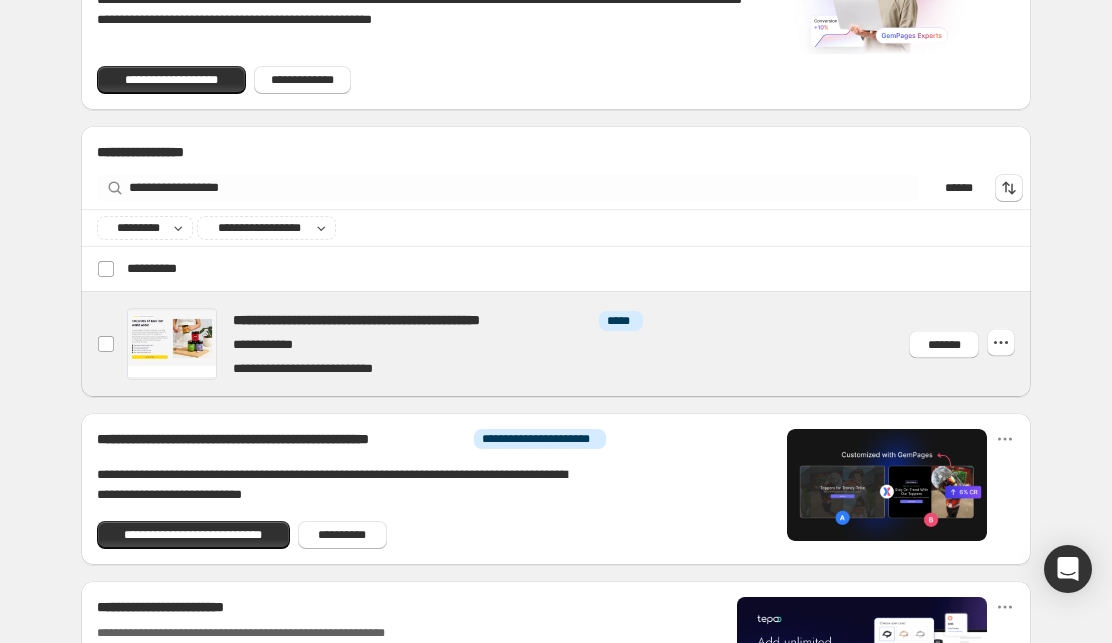 click at bounding box center [580, 344] 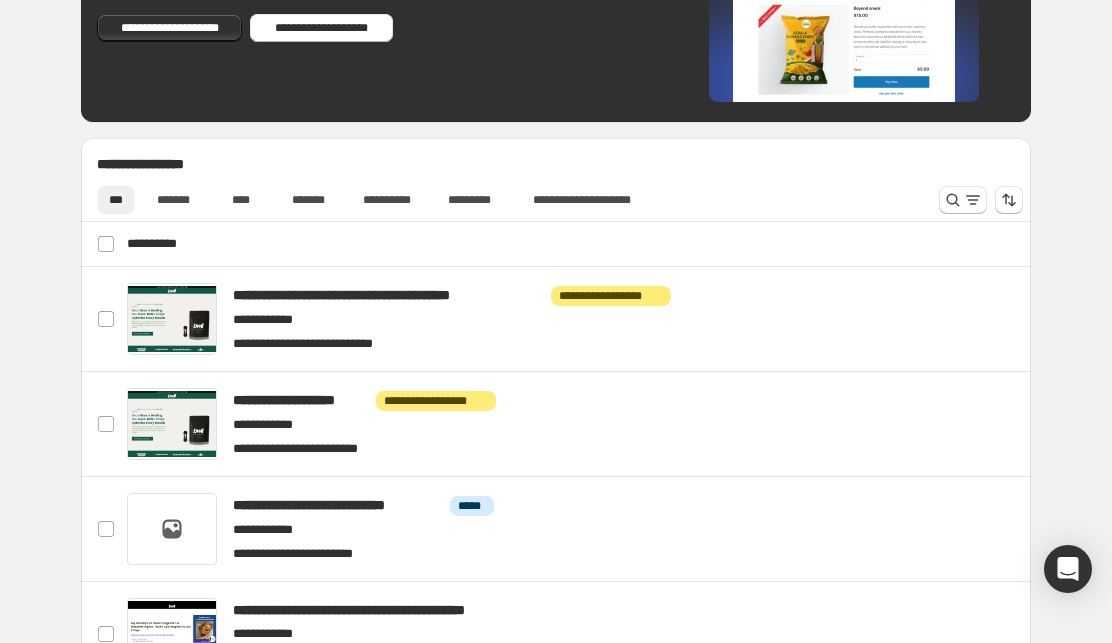 scroll, scrollTop: 540, scrollLeft: 0, axis: vertical 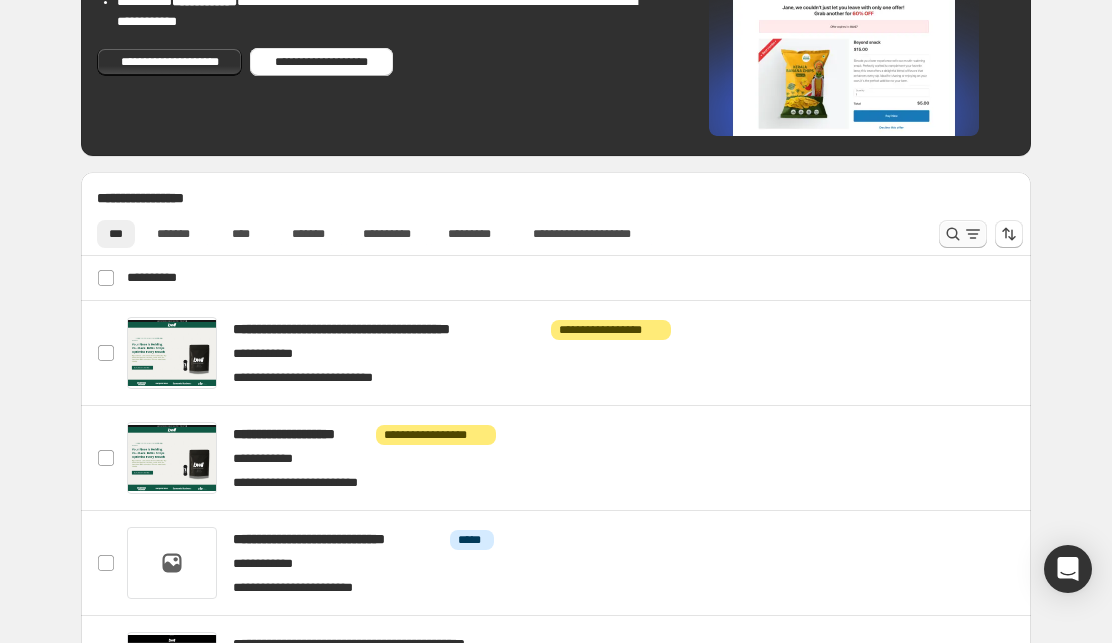 click 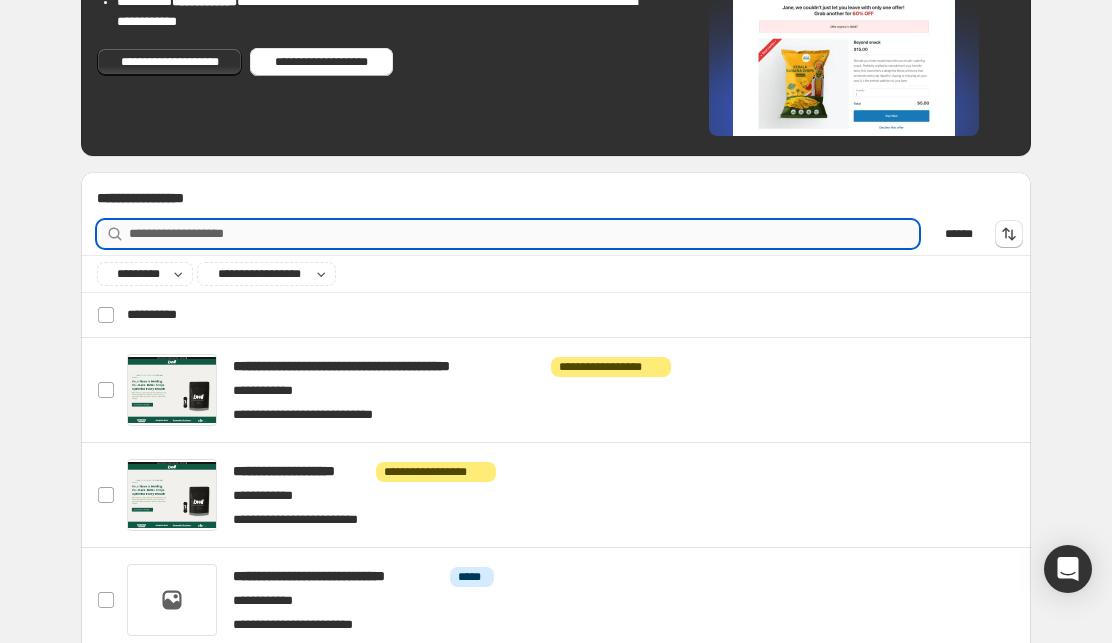 click on "**********" at bounding box center (524, 234) 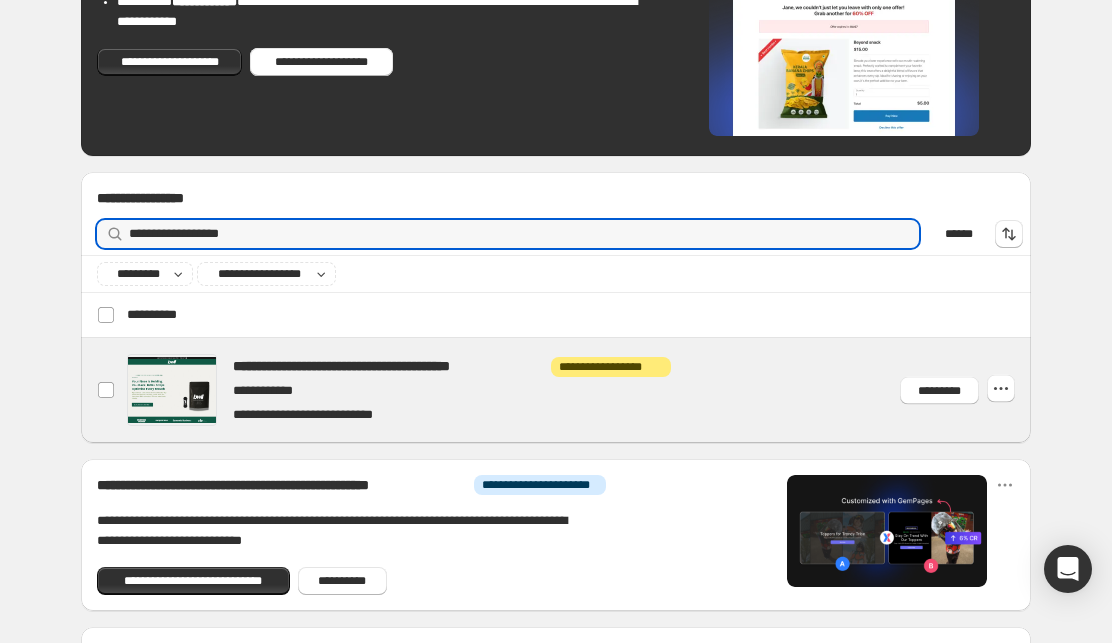 type on "**********" 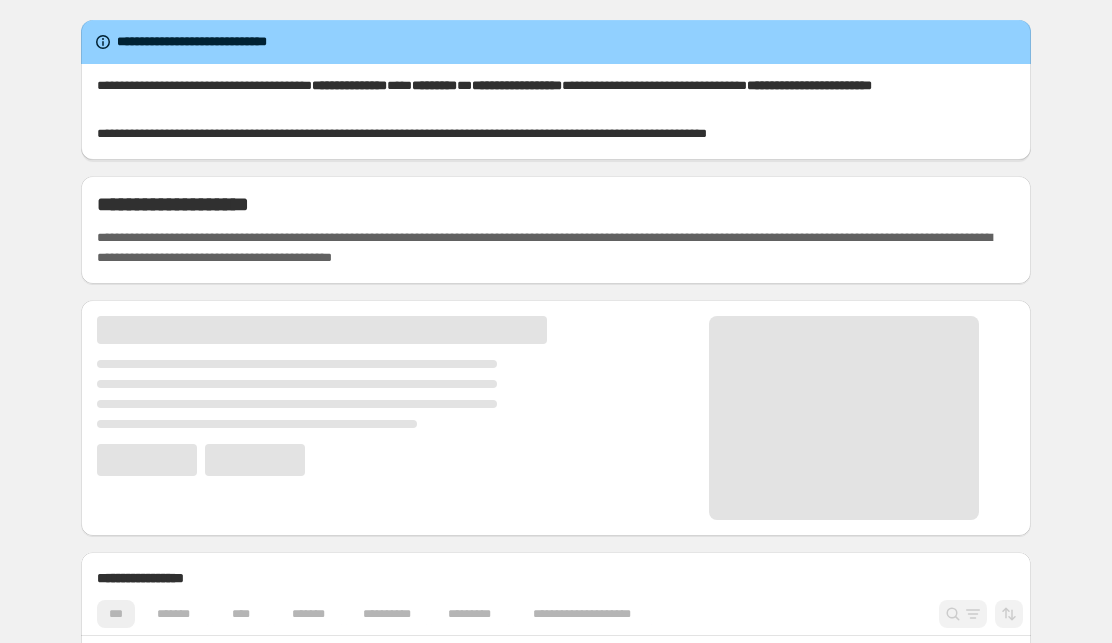 scroll, scrollTop: 0, scrollLeft: 0, axis: both 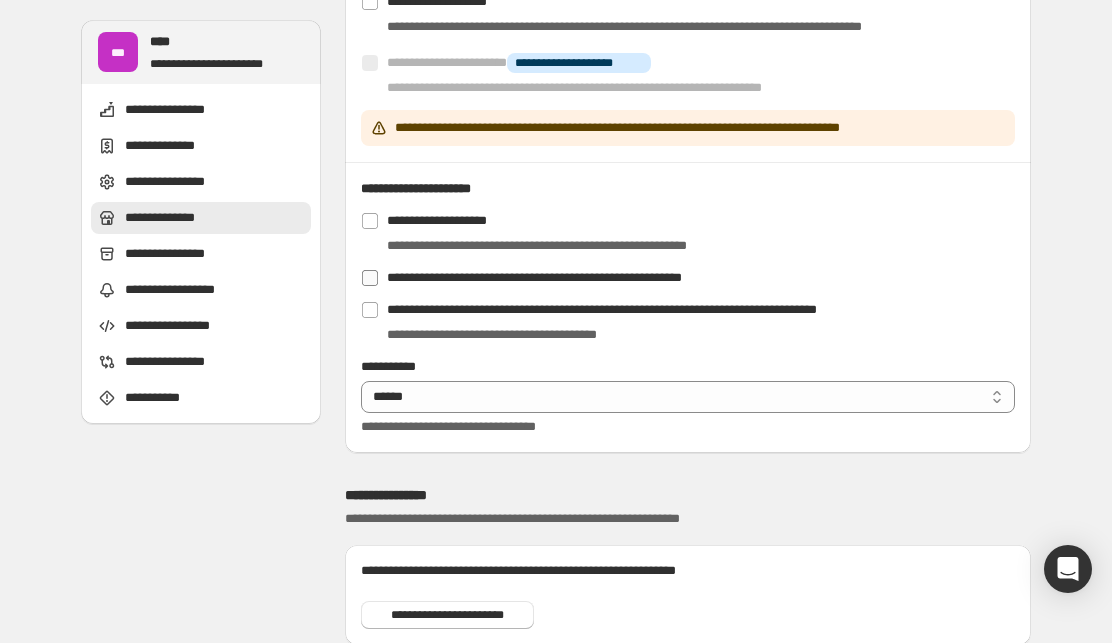 click on "**********" at bounding box center [534, 277] 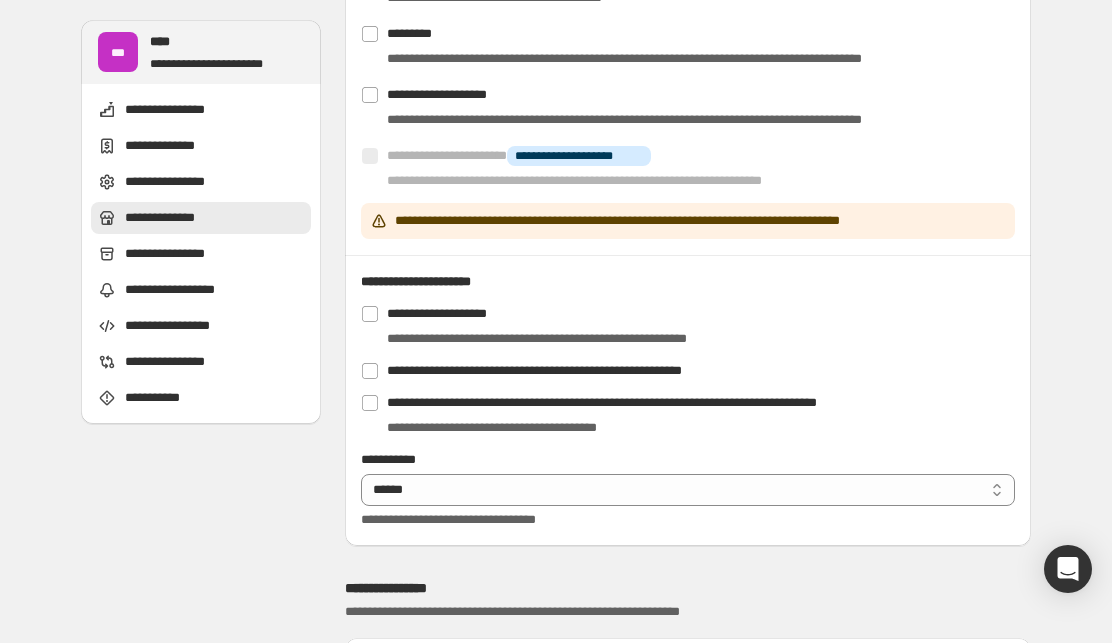 scroll, scrollTop: 1217, scrollLeft: 0, axis: vertical 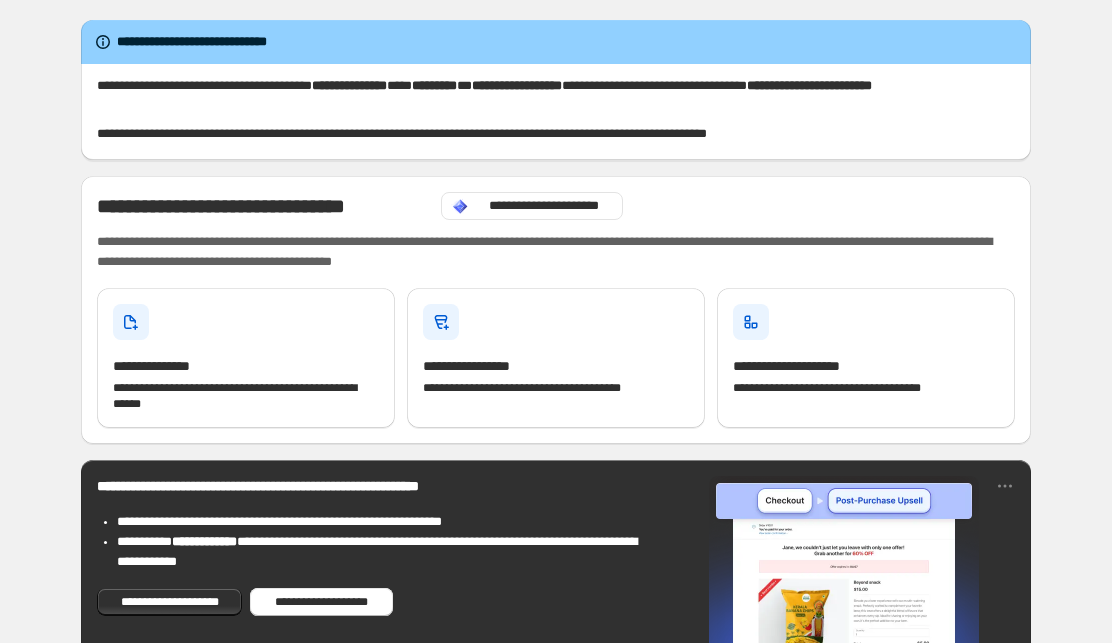 click on "[FIRST] [LAST] [MIDDLE_INITIAL]   [STREET_NAME] [APARTMENT_NUMBER]   [CITY] [STATE] [POSTAL_CODE] [COUNTRY] [PHONE] [EMAIL] [WEBSITE] [COMPANY_NAME] [JOB_TITLE] [DEPARTMENT] [OFFICE_PHONE] [MOBILE_PHONE] [FAX_NUMBER] [ADDRESS_LINE_1] [ADDRESS_LINE_2] [CITY] [STATE] [POSTAL_CODE] [COUNTRY]" at bounding box center (556, 1124) 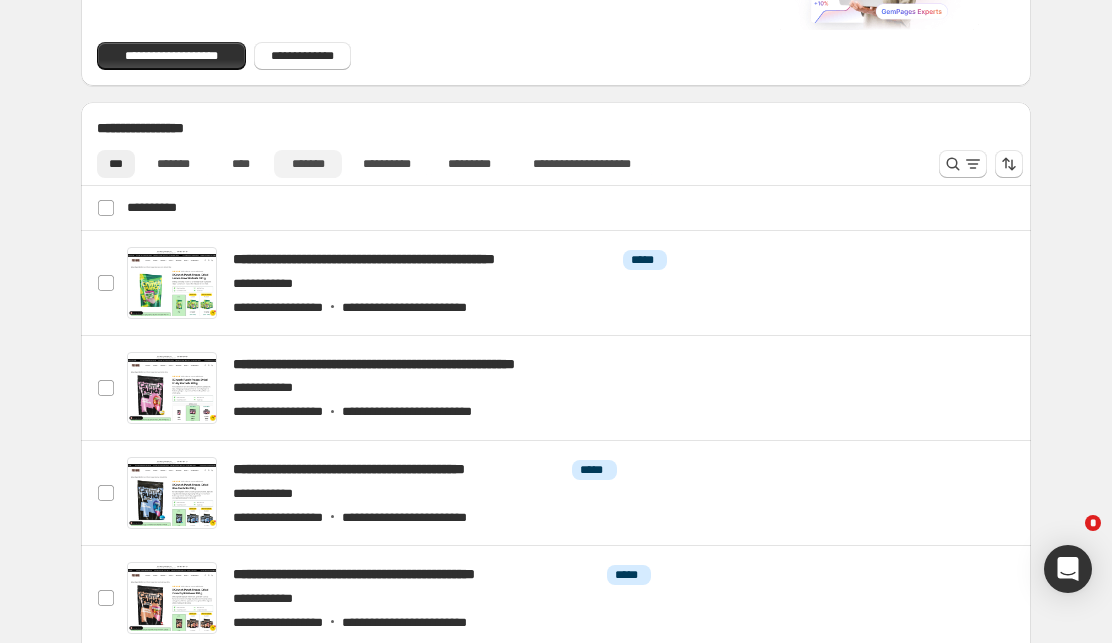 scroll, scrollTop: 817, scrollLeft: 0, axis: vertical 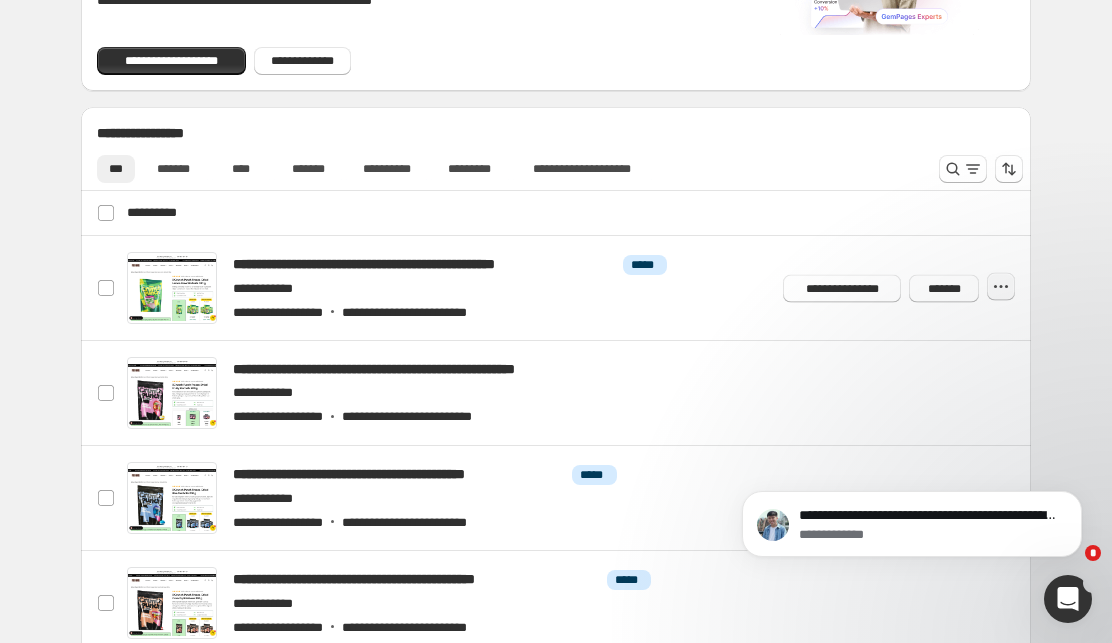 click 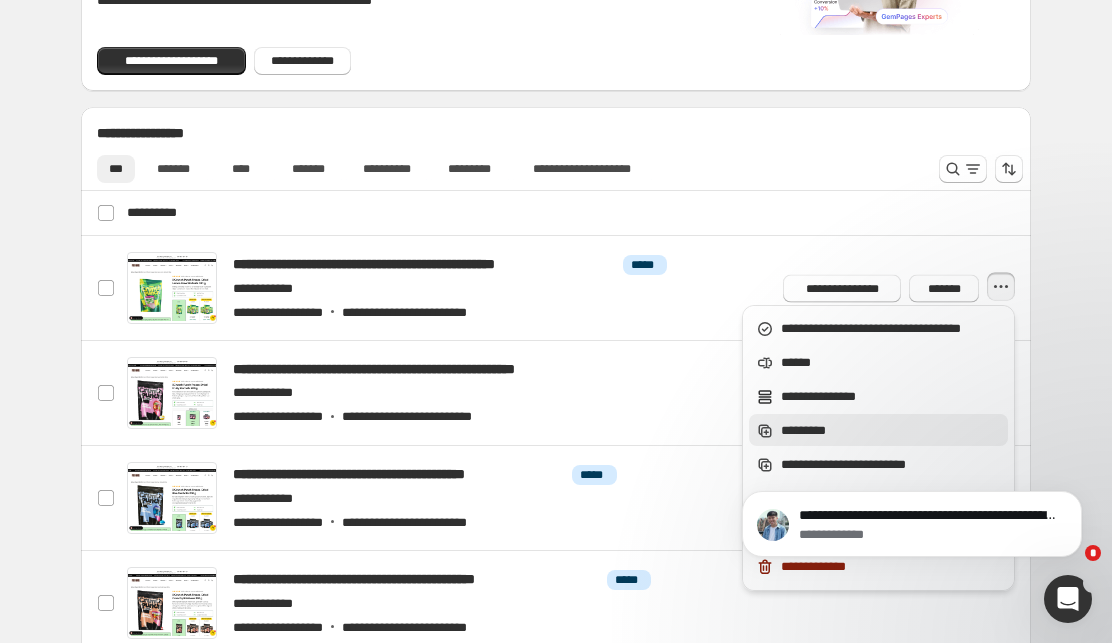 click on "*********" at bounding box center (891, 431) 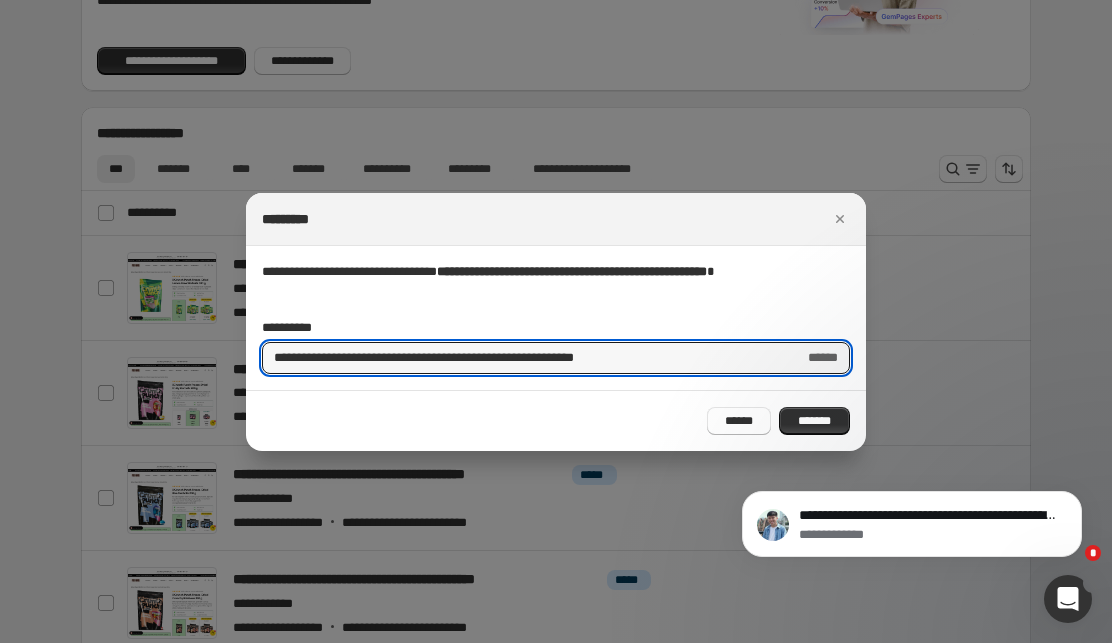 drag, startPoint x: 326, startPoint y: 355, endPoint x: 188, endPoint y: 357, distance: 138.0145 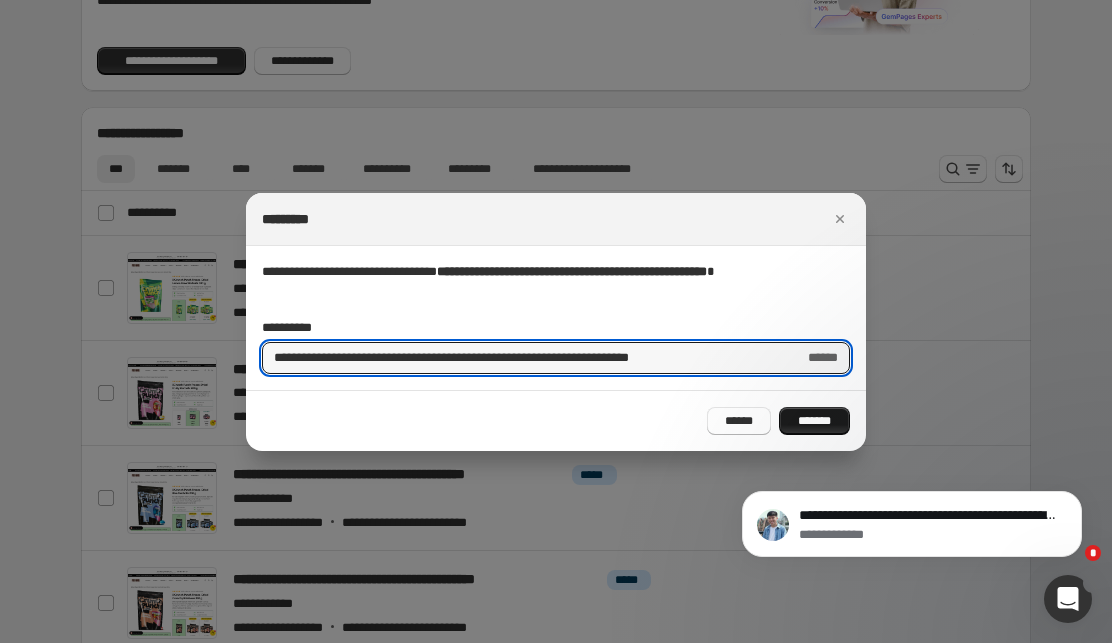type on "**********" 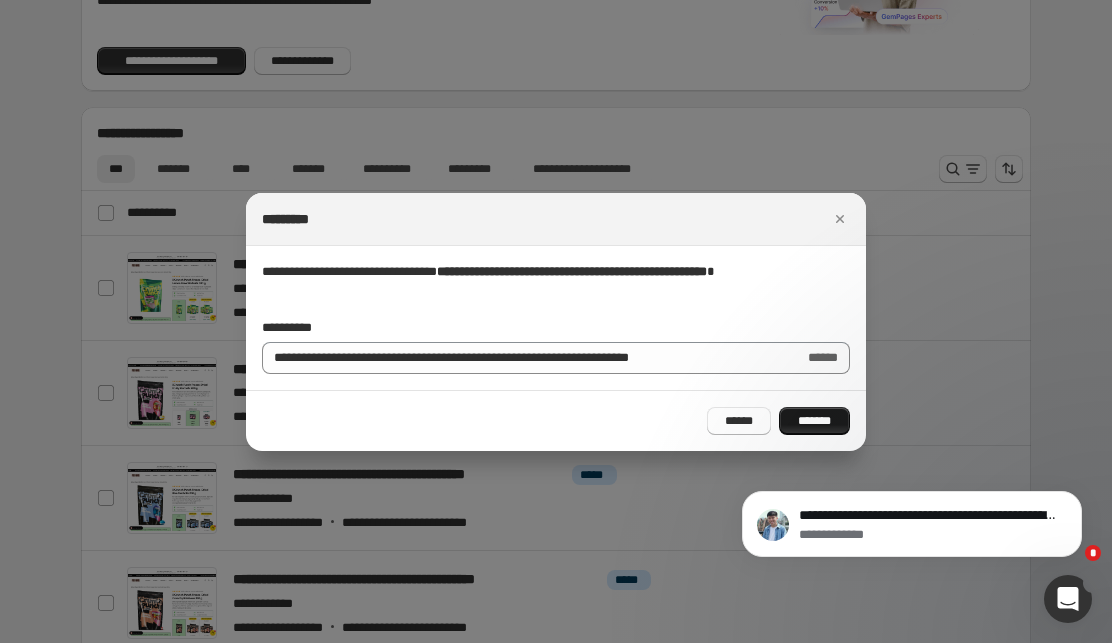 click on "*******" at bounding box center [814, 421] 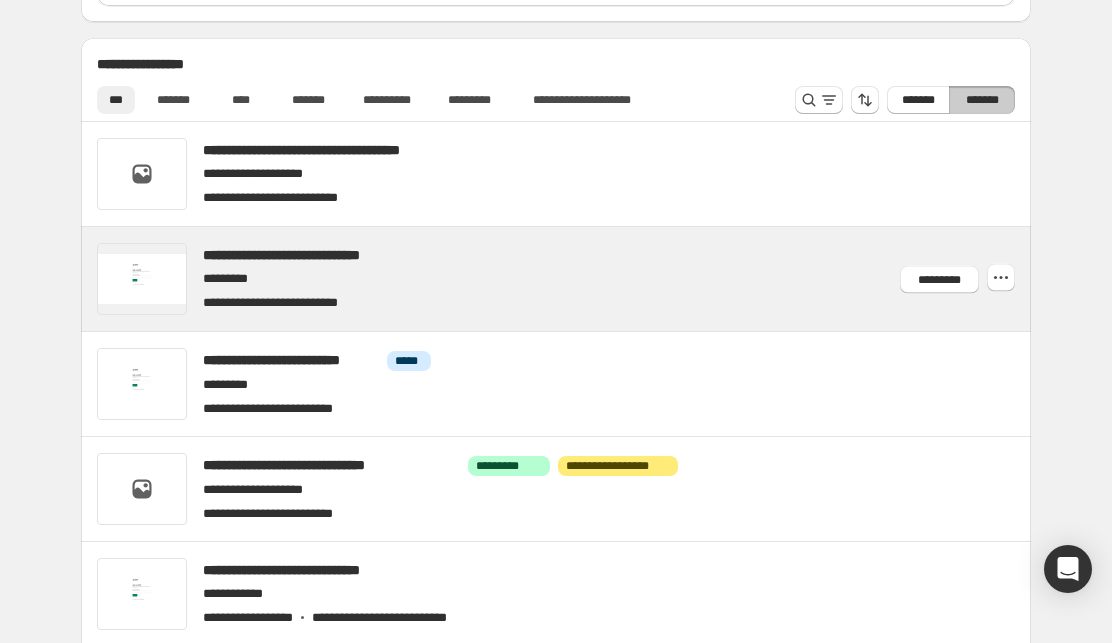 scroll, scrollTop: 1024, scrollLeft: 0, axis: vertical 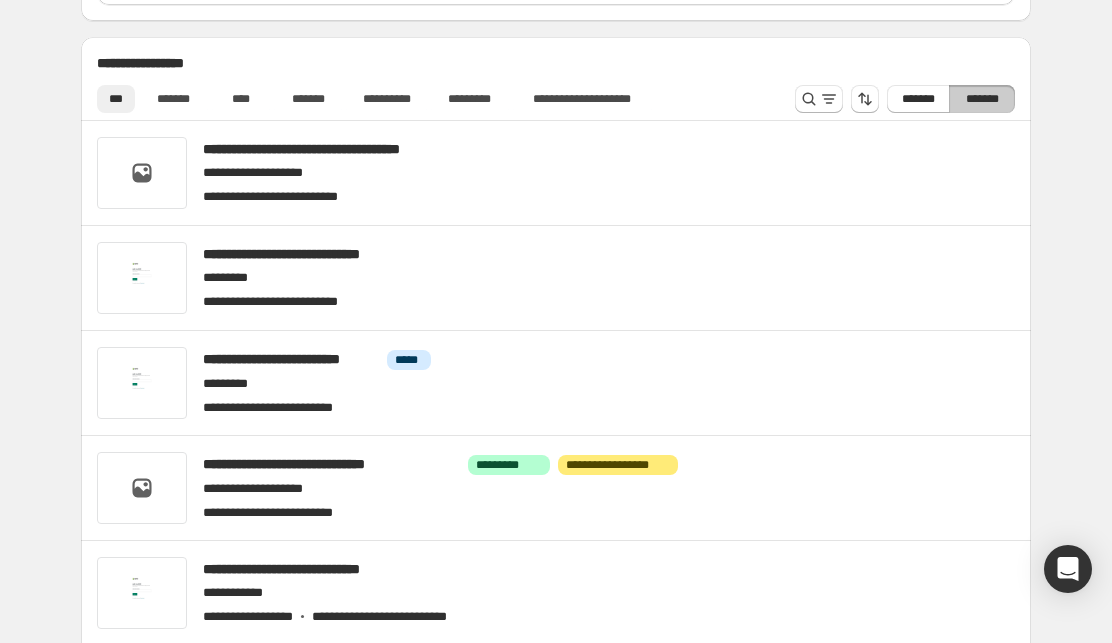 drag, startPoint x: 914, startPoint y: 114, endPoint x: 806, endPoint y: 125, distance: 108.55874 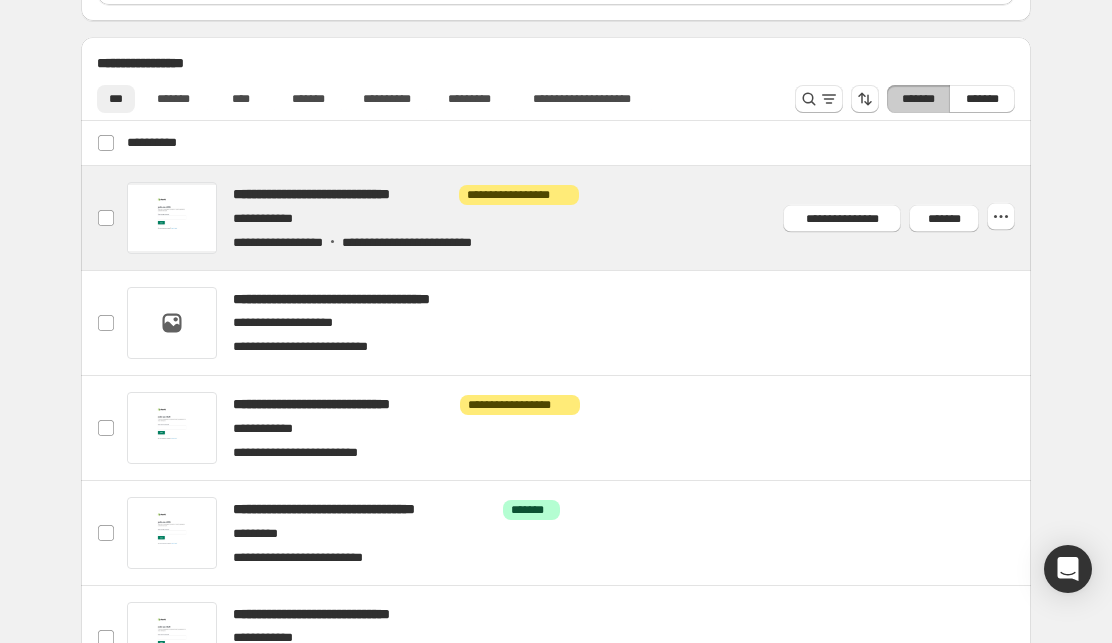 click at bounding box center (580, 218) 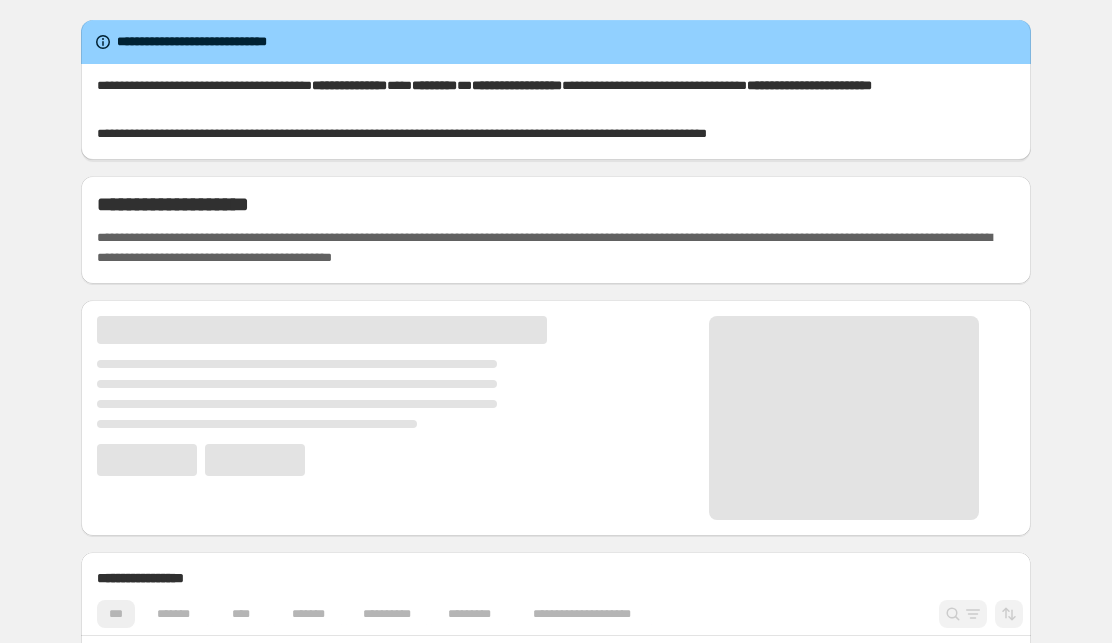 scroll, scrollTop: 0, scrollLeft: 0, axis: both 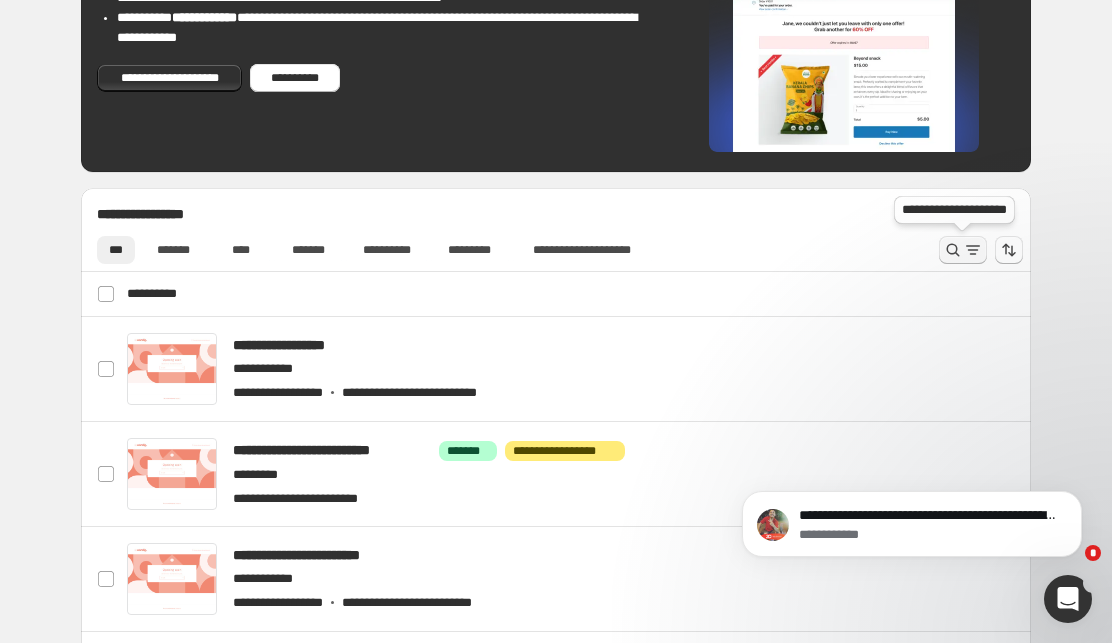 click 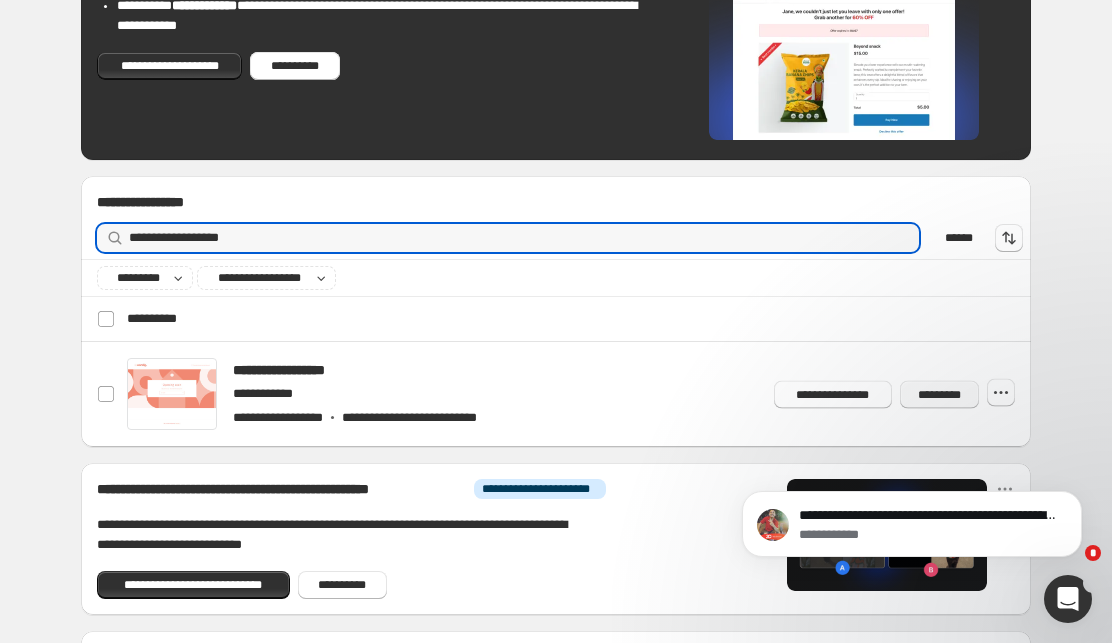 scroll, scrollTop: 538, scrollLeft: 0, axis: vertical 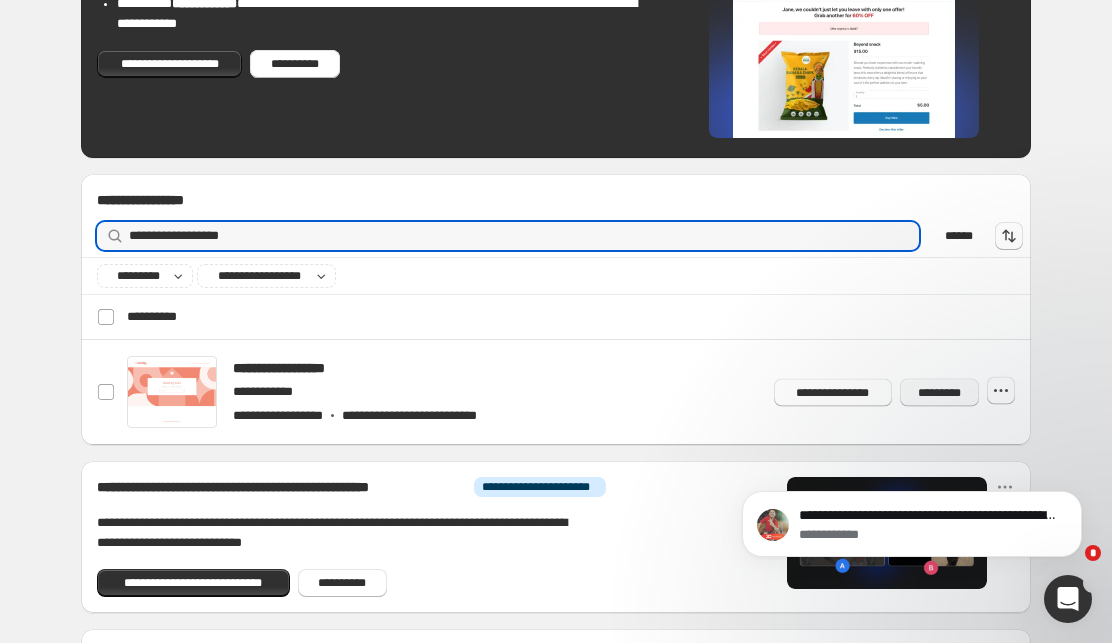 type on "**********" 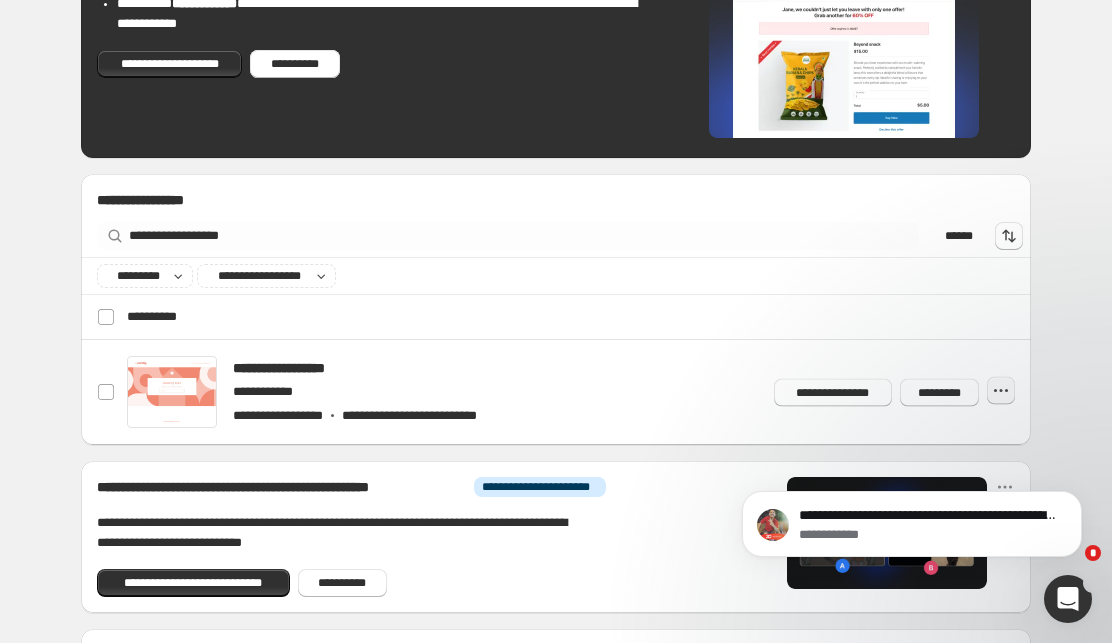 click 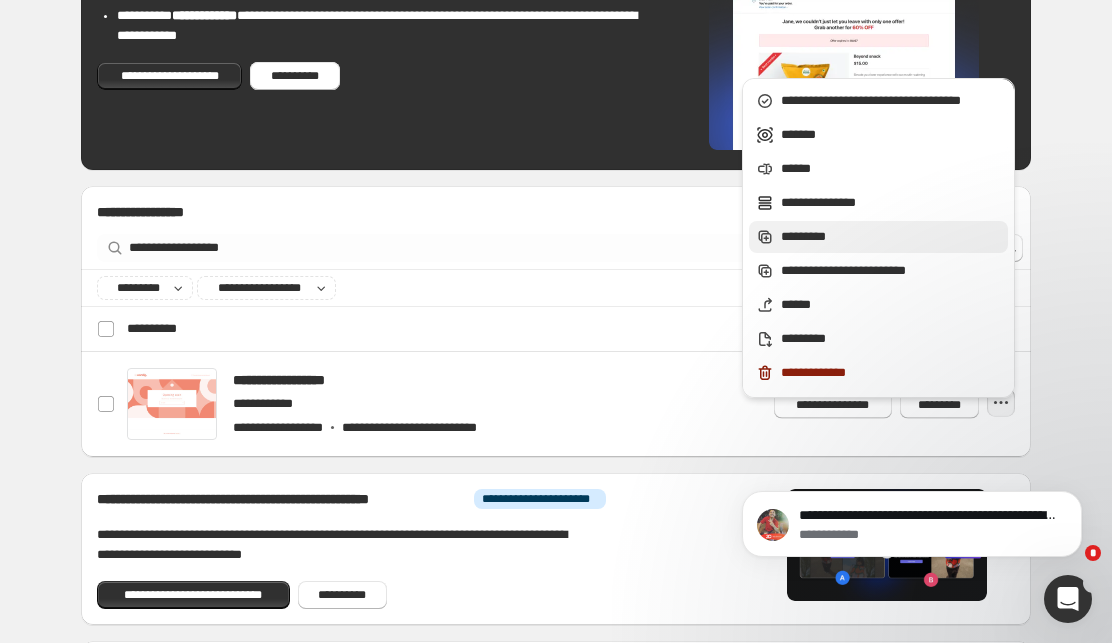 click on "*********" at bounding box center [891, 237] 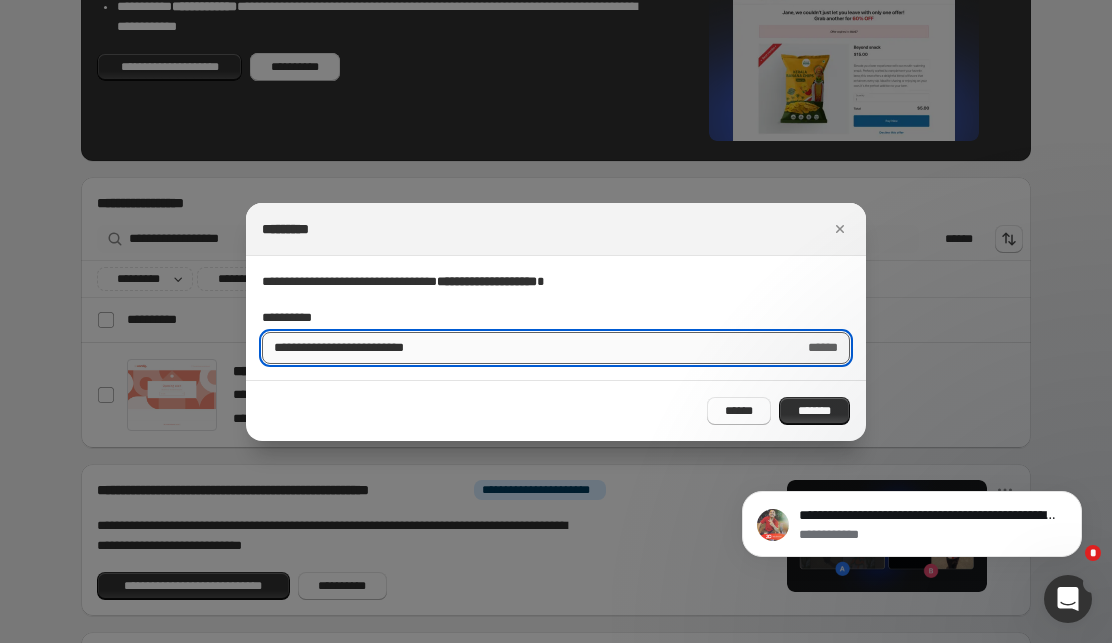 scroll, scrollTop: 531, scrollLeft: 0, axis: vertical 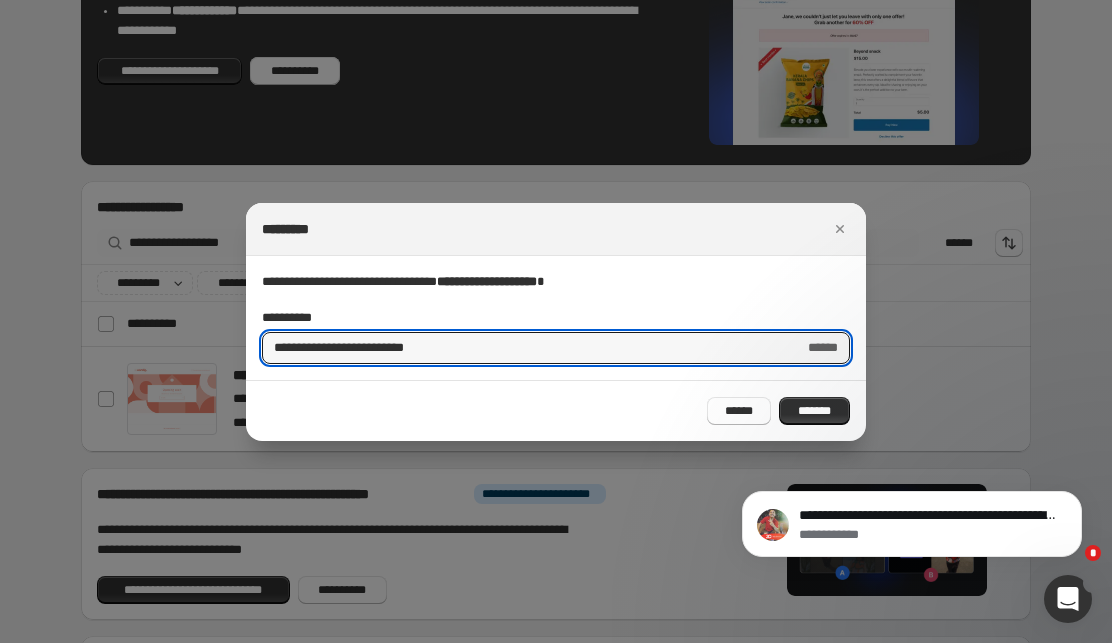 drag, startPoint x: 325, startPoint y: 349, endPoint x: 221, endPoint y: 351, distance: 104.019226 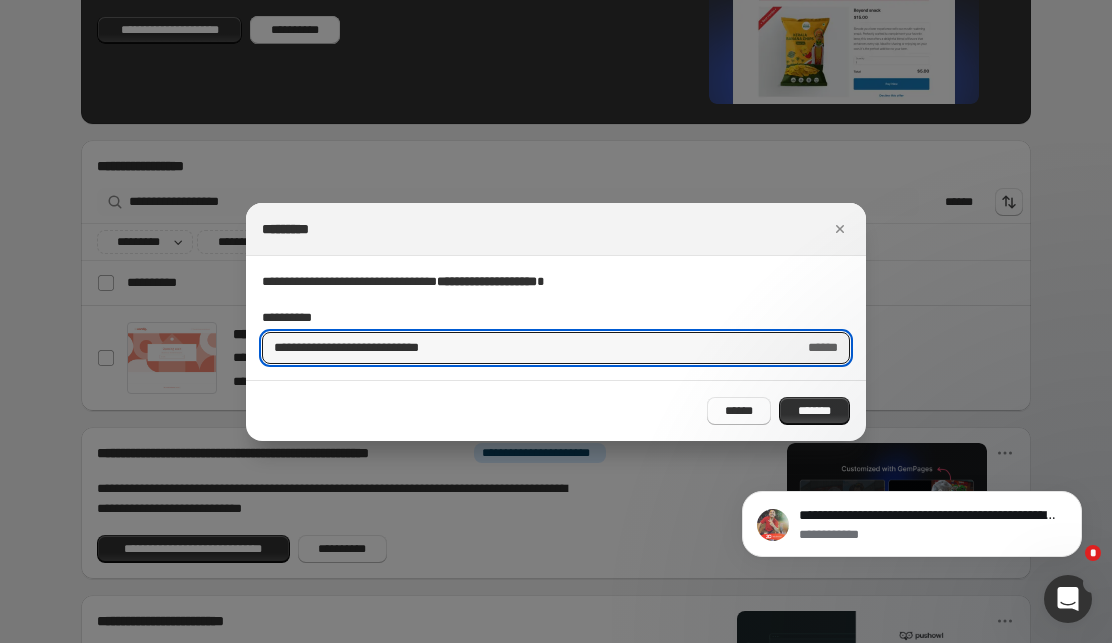 scroll, scrollTop: 573, scrollLeft: 0, axis: vertical 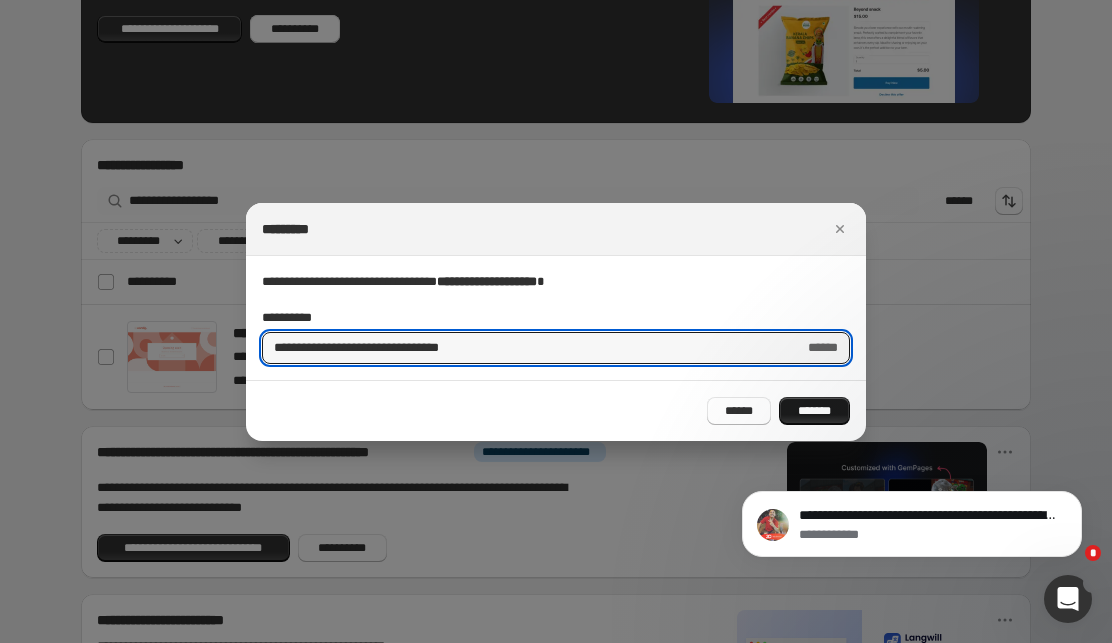 type on "**********" 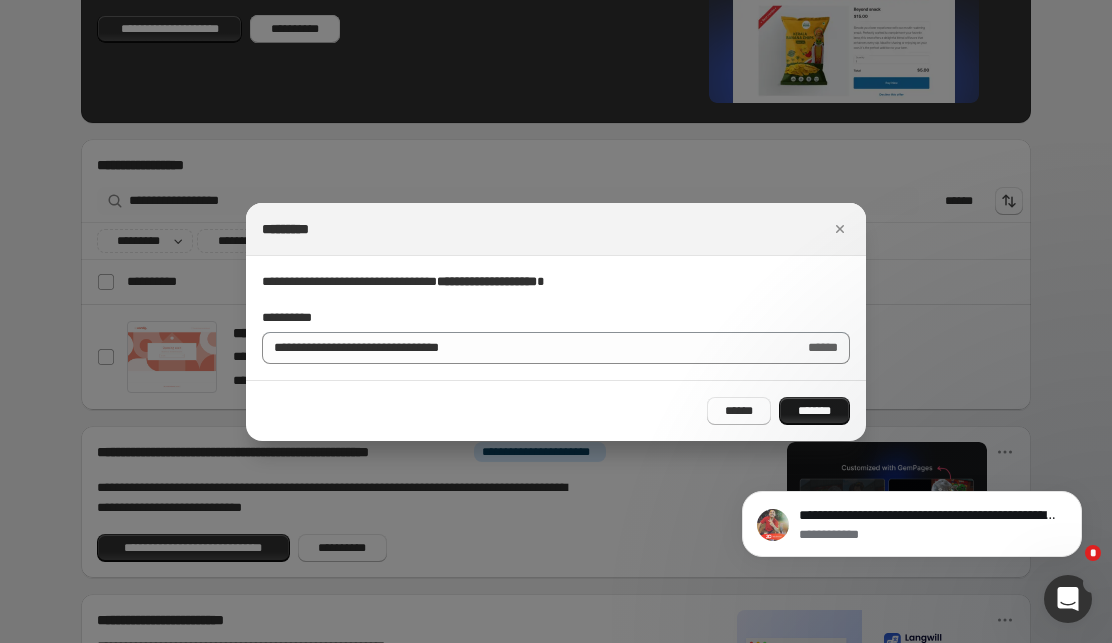 click on "*******" at bounding box center [814, 411] 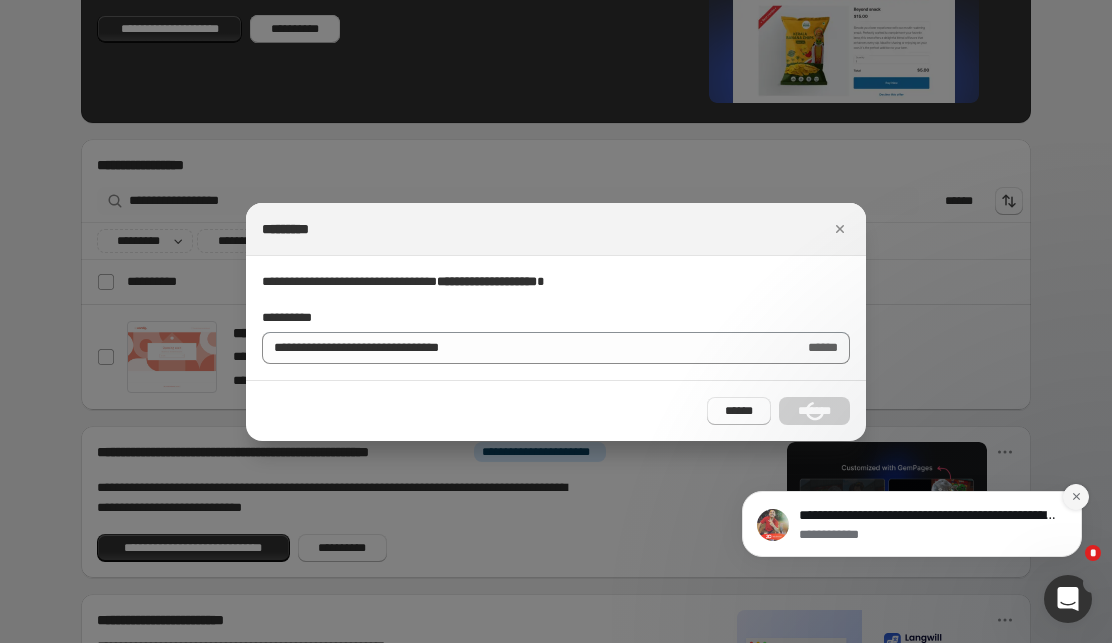 scroll, scrollTop: 525, scrollLeft: 0, axis: vertical 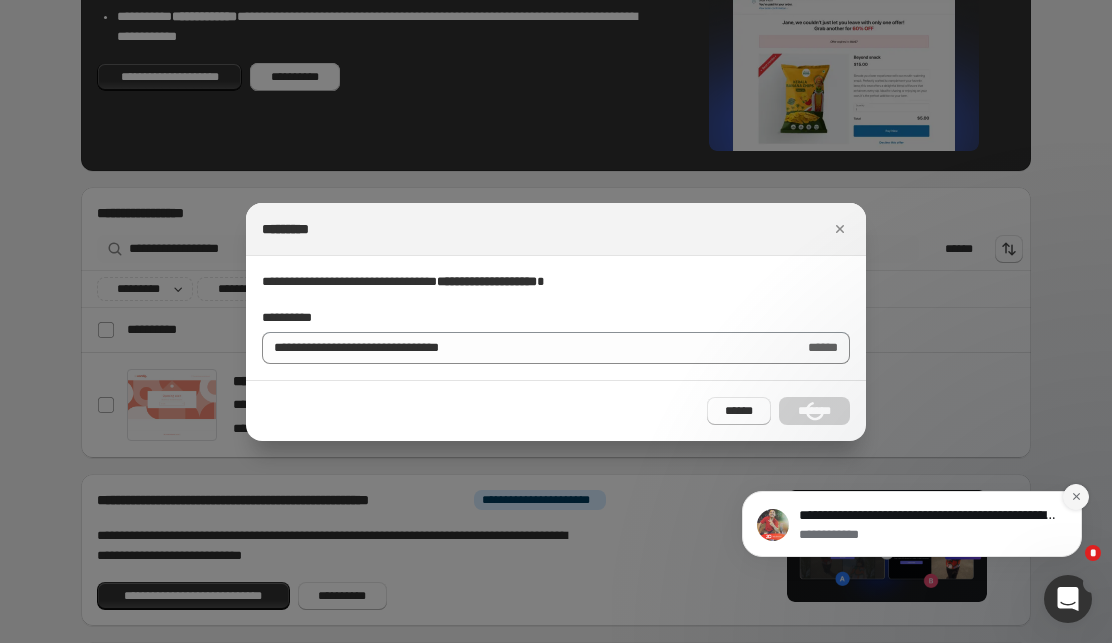 click 